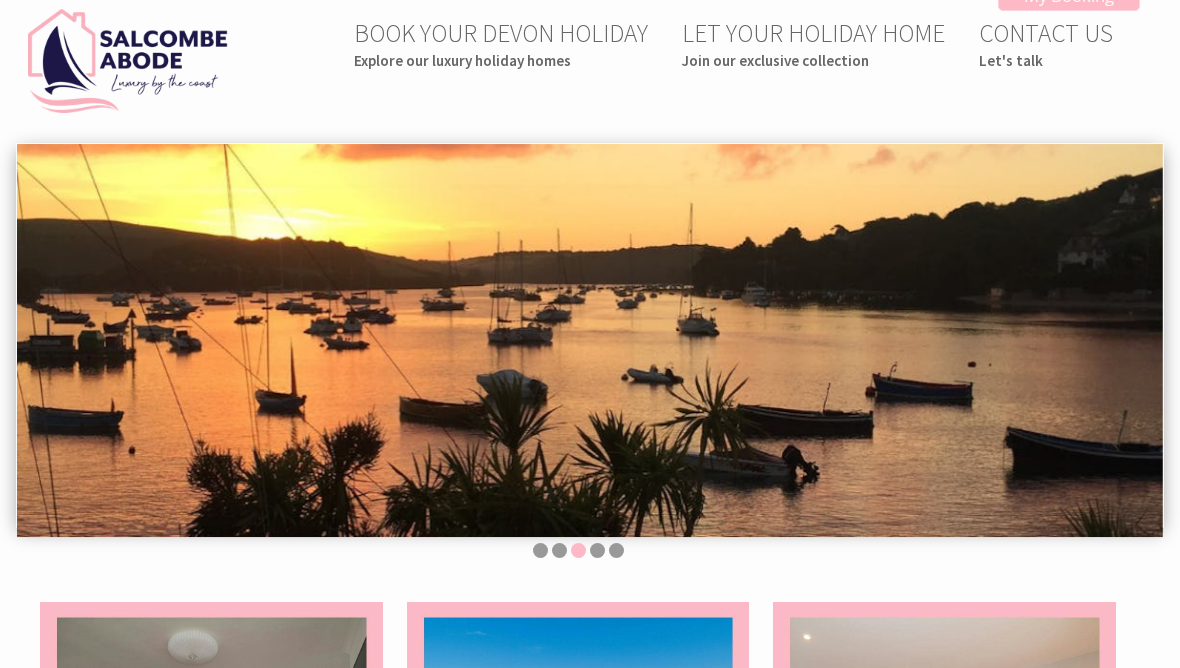 scroll, scrollTop: 0, scrollLeft: 0, axis: both 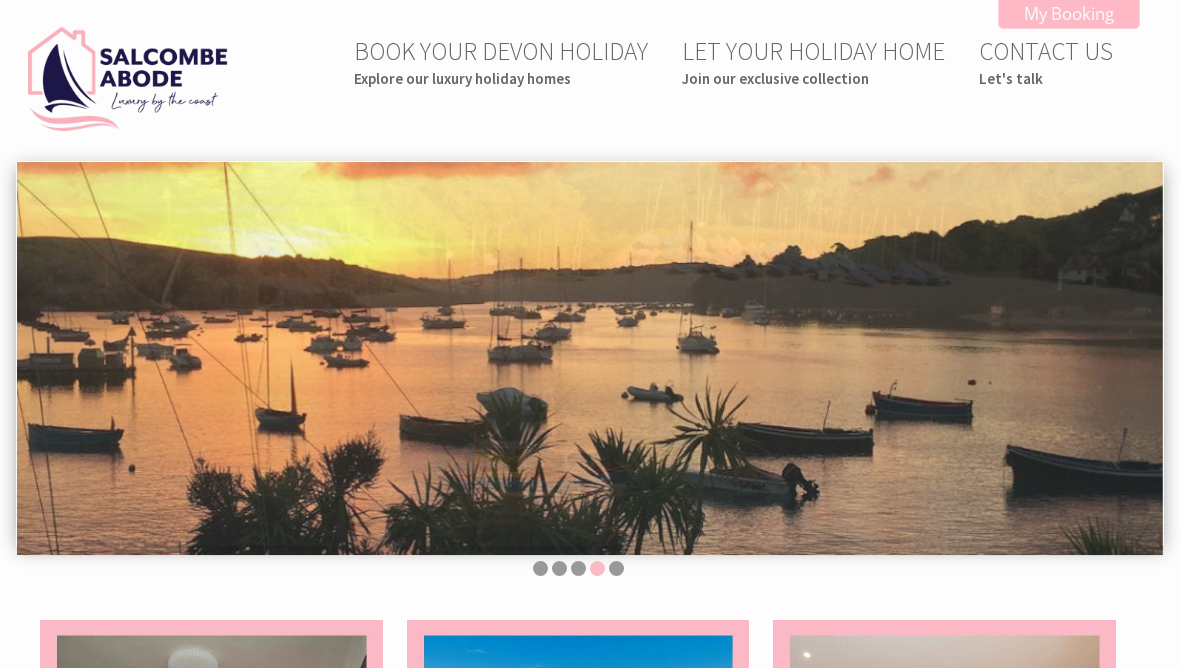 click on "Explore our  luxury holiday homes" at bounding box center [501, 78] 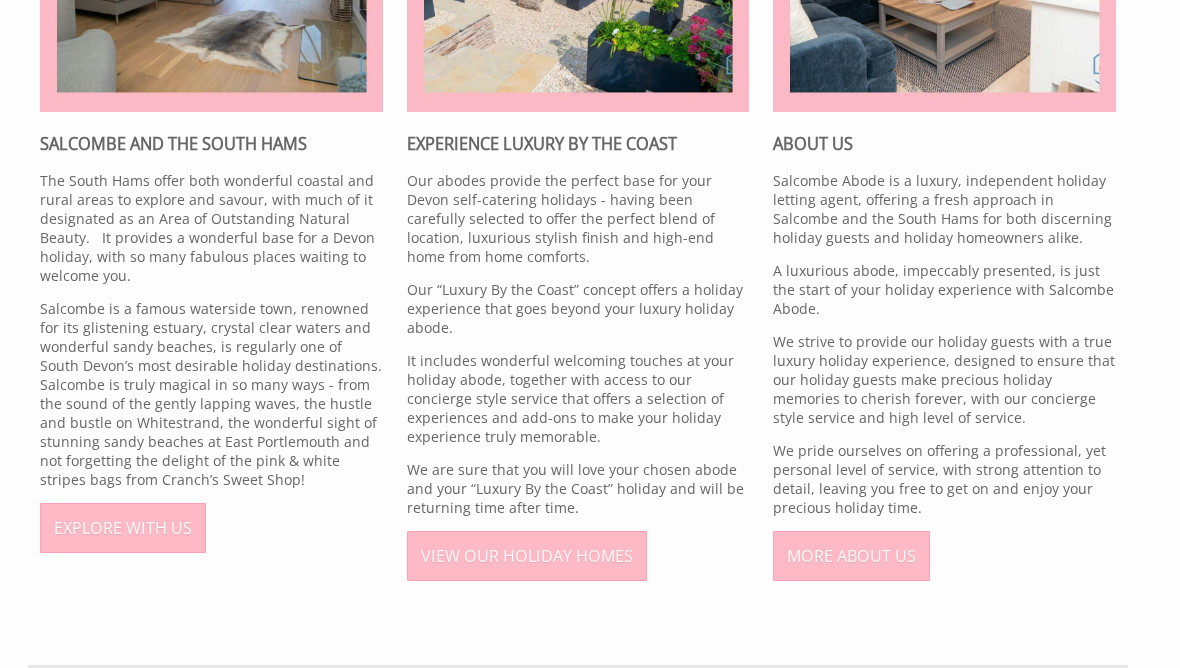 scroll, scrollTop: 1004, scrollLeft: 0, axis: vertical 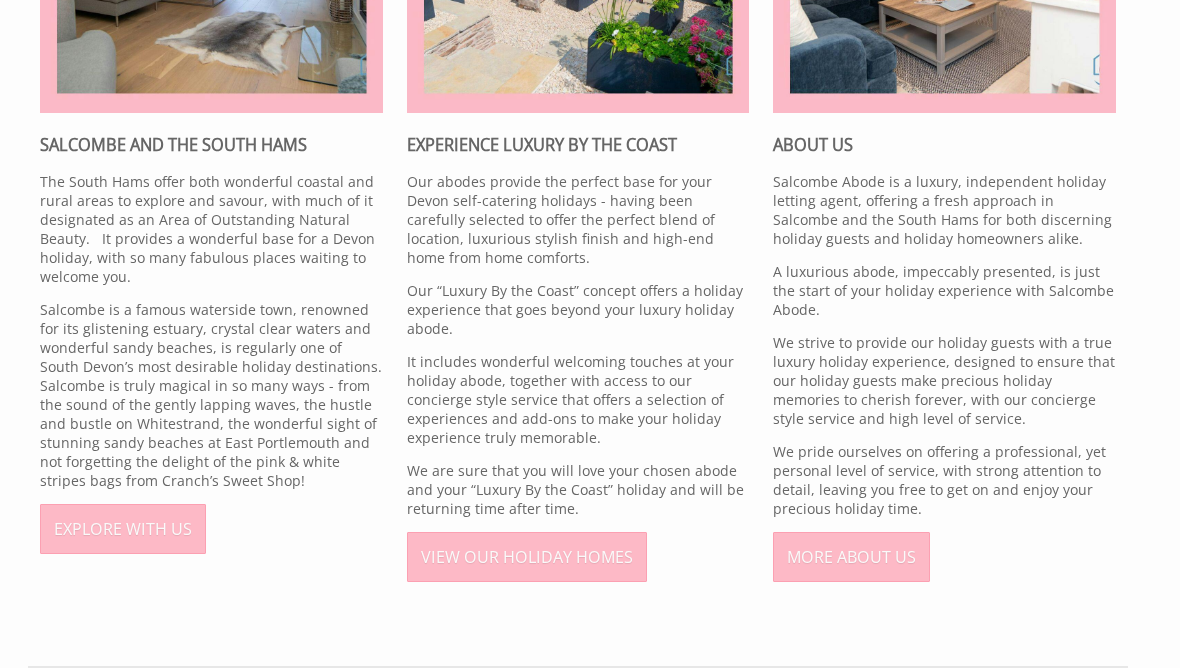 click on "EXPLORE WITH US" at bounding box center (123, 529) 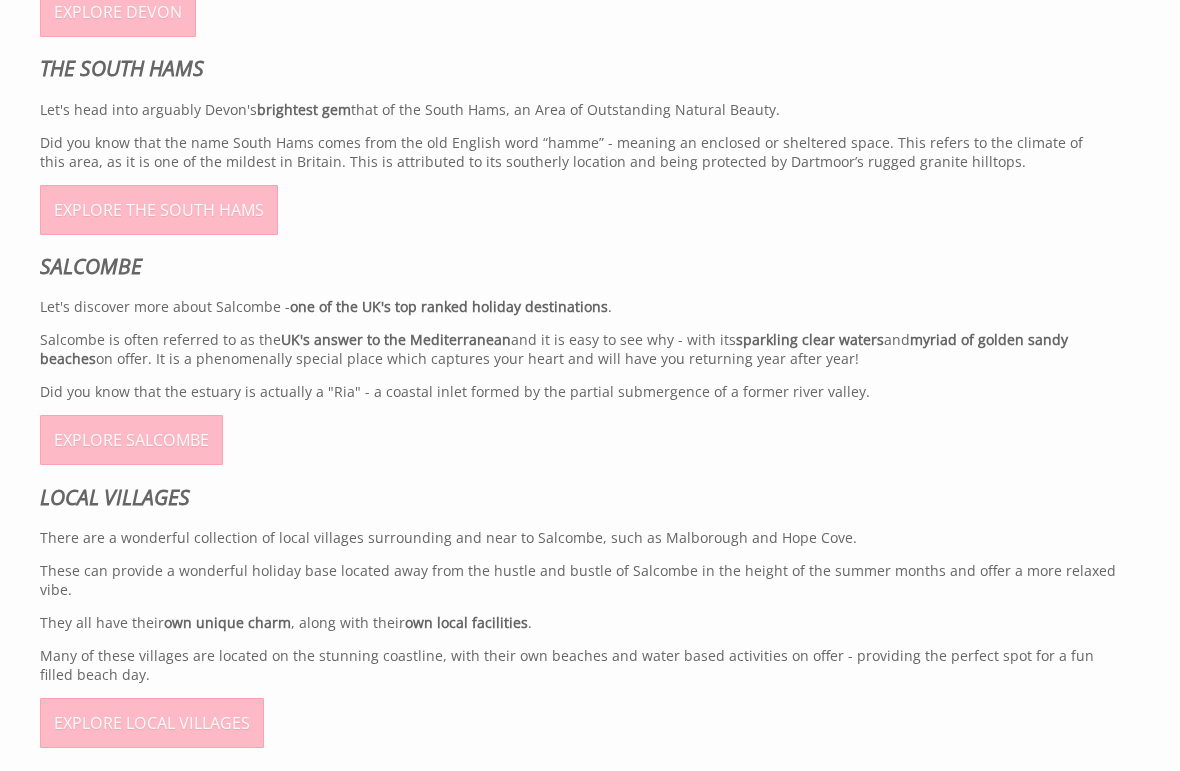 scroll, scrollTop: 886, scrollLeft: 0, axis: vertical 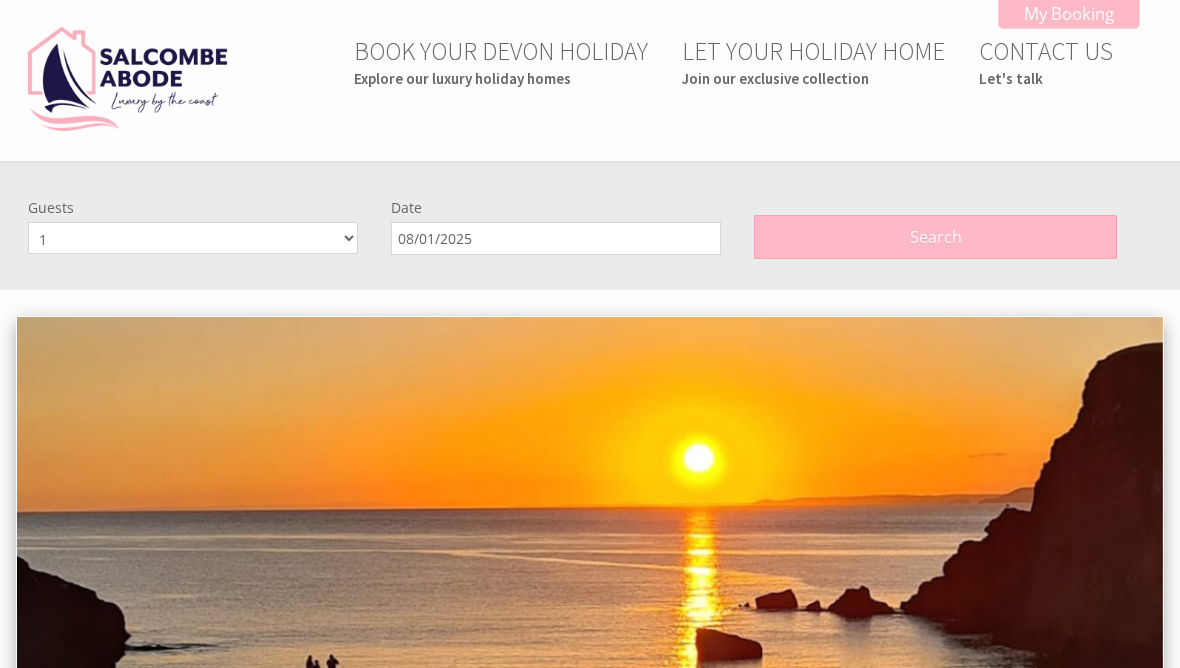 click on "1
2
3
4
5
6
7
8
9
10
11
12" at bounding box center (193, 238) 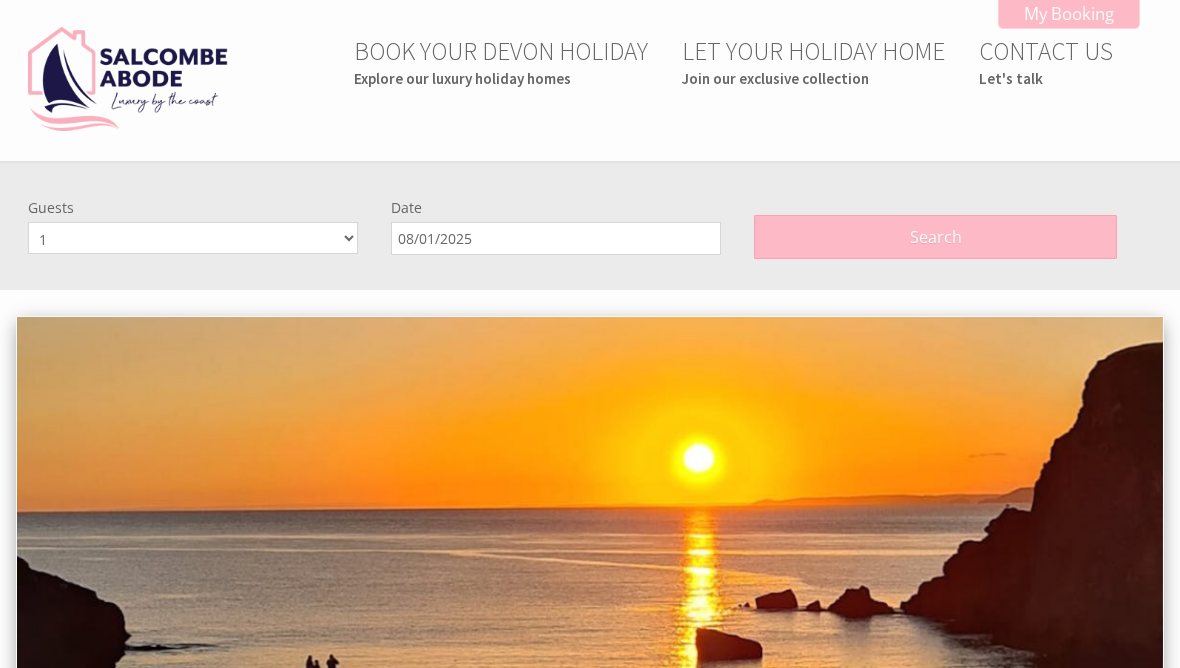 select on "6" 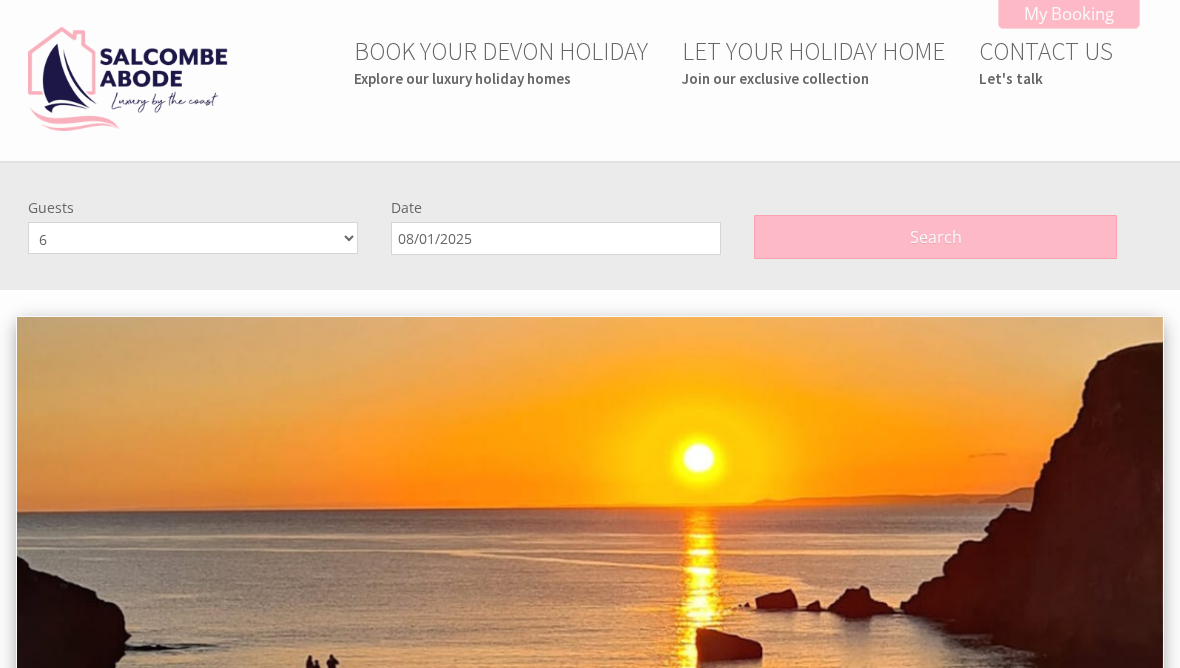click on "08/01/2025" at bounding box center [556, 238] 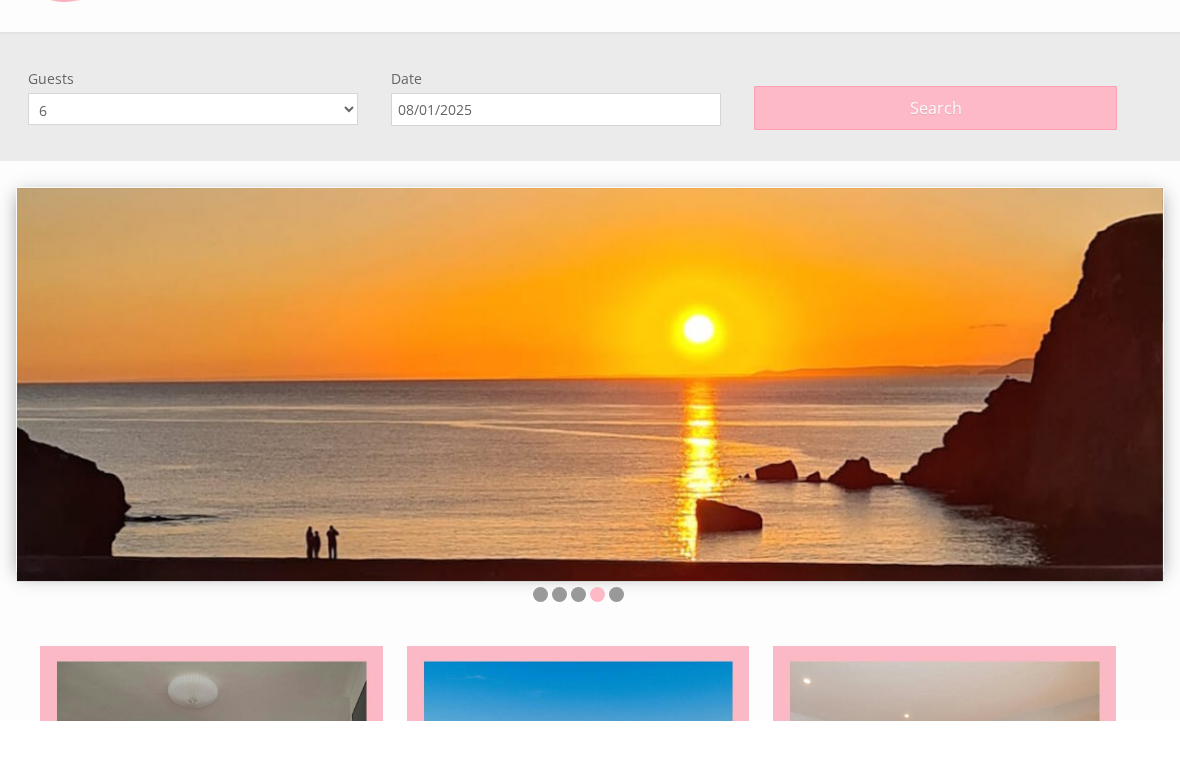 scroll, scrollTop: 129, scrollLeft: 0, axis: vertical 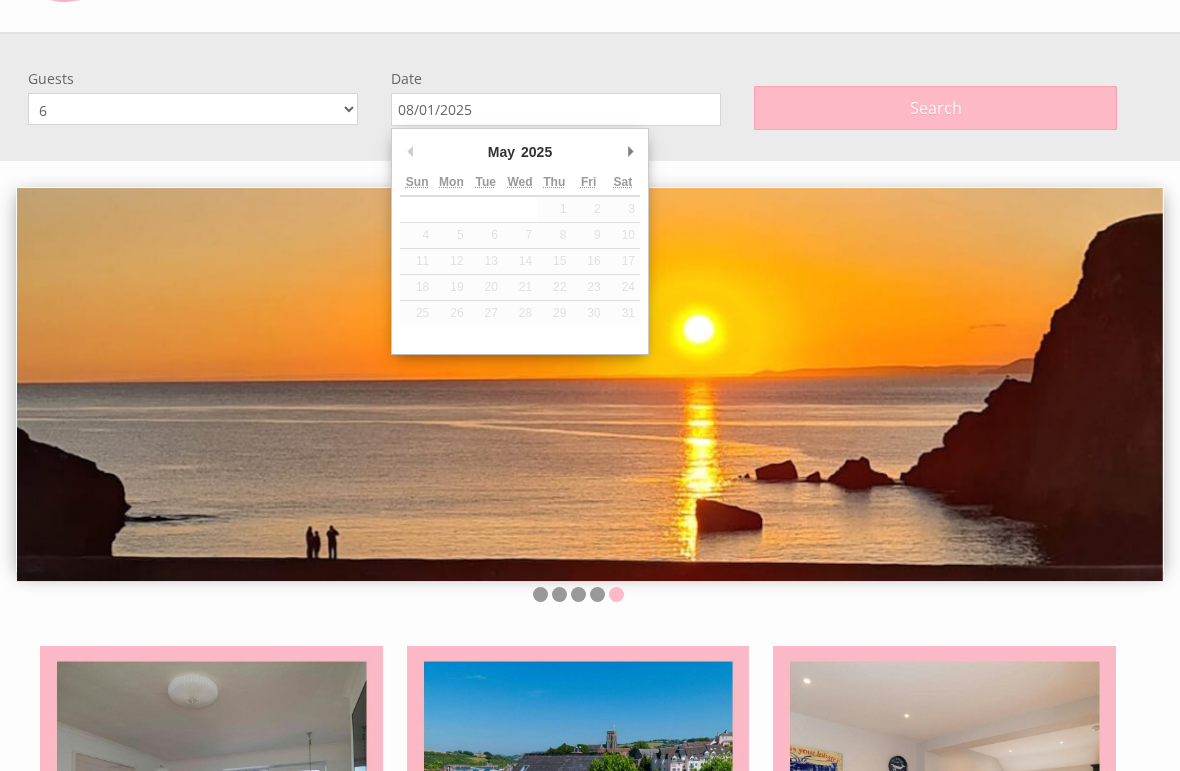 click on "2025 2026 2027 2028 2029 2030 2031 2032 2033 2034 2035" at bounding box center [545, 152] 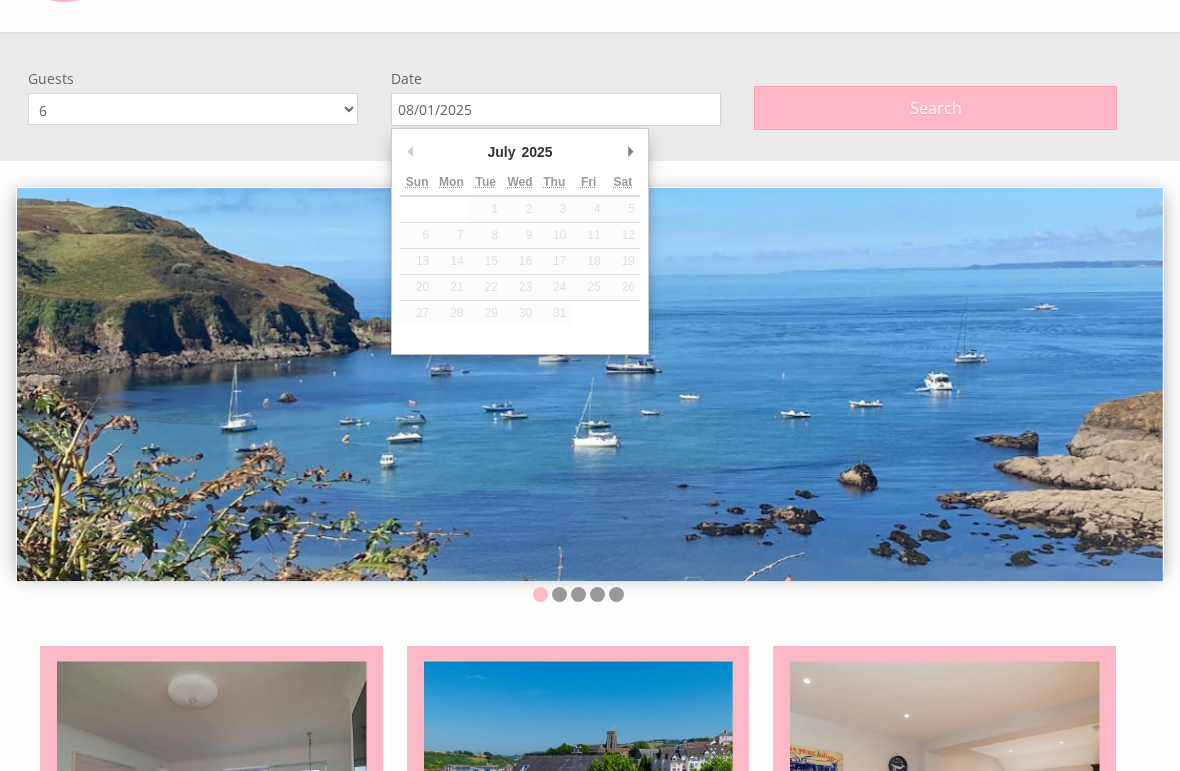 click on "July January February March April May June July August September October November December 2025 2025 2026 2027 2028 2029 2030 2031 2032 2033 2034 2035 Previous Month Next Month Sun Mon Tue Wed Thu Fri Sat 1 2 3 4 5 6 7 8 9 10 11 12 13 14 15 16 17 18 19 20 21 22 23 24 25 26 27 28 29 30 31" at bounding box center (520, 241) 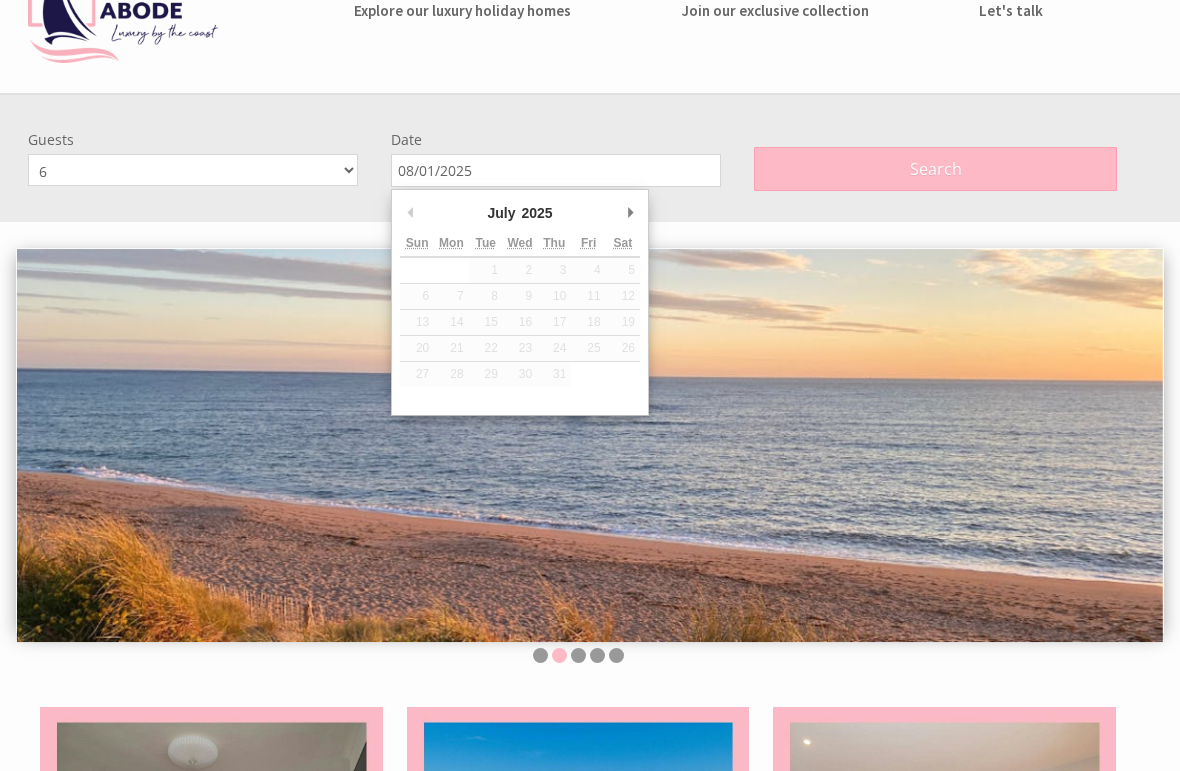 scroll, scrollTop: 68, scrollLeft: 0, axis: vertical 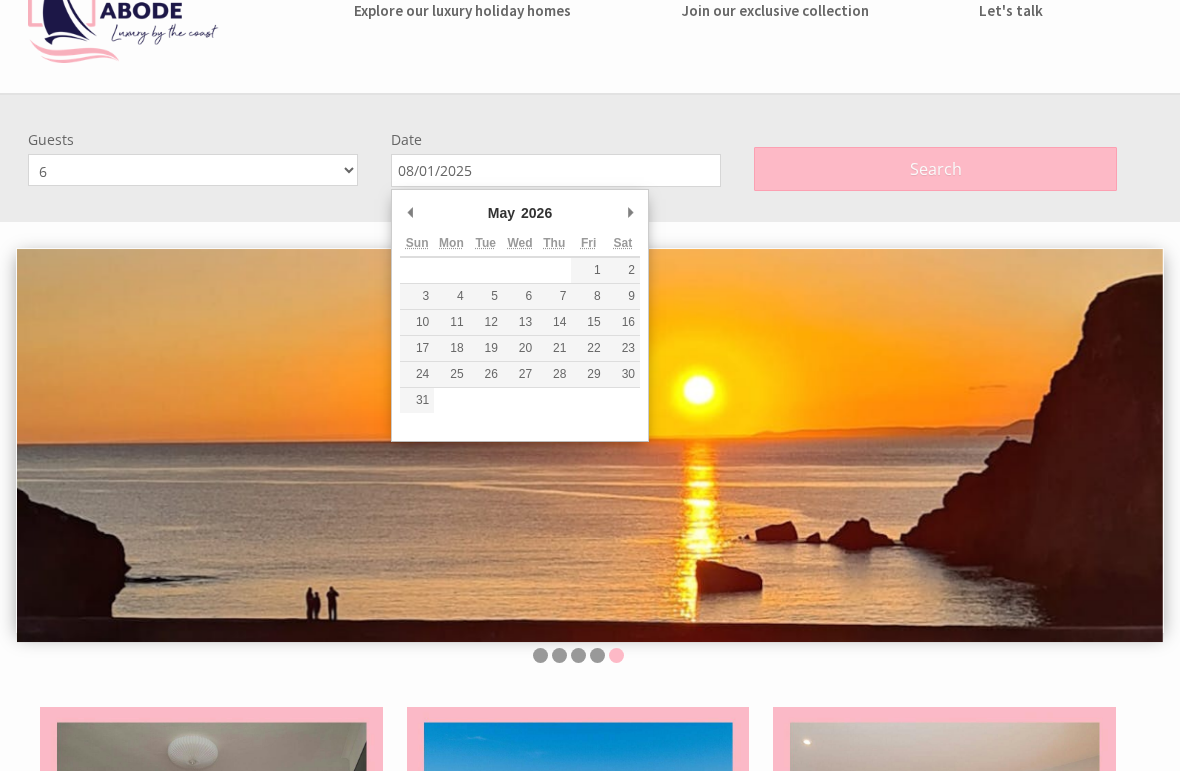 type on "02/05/2026" 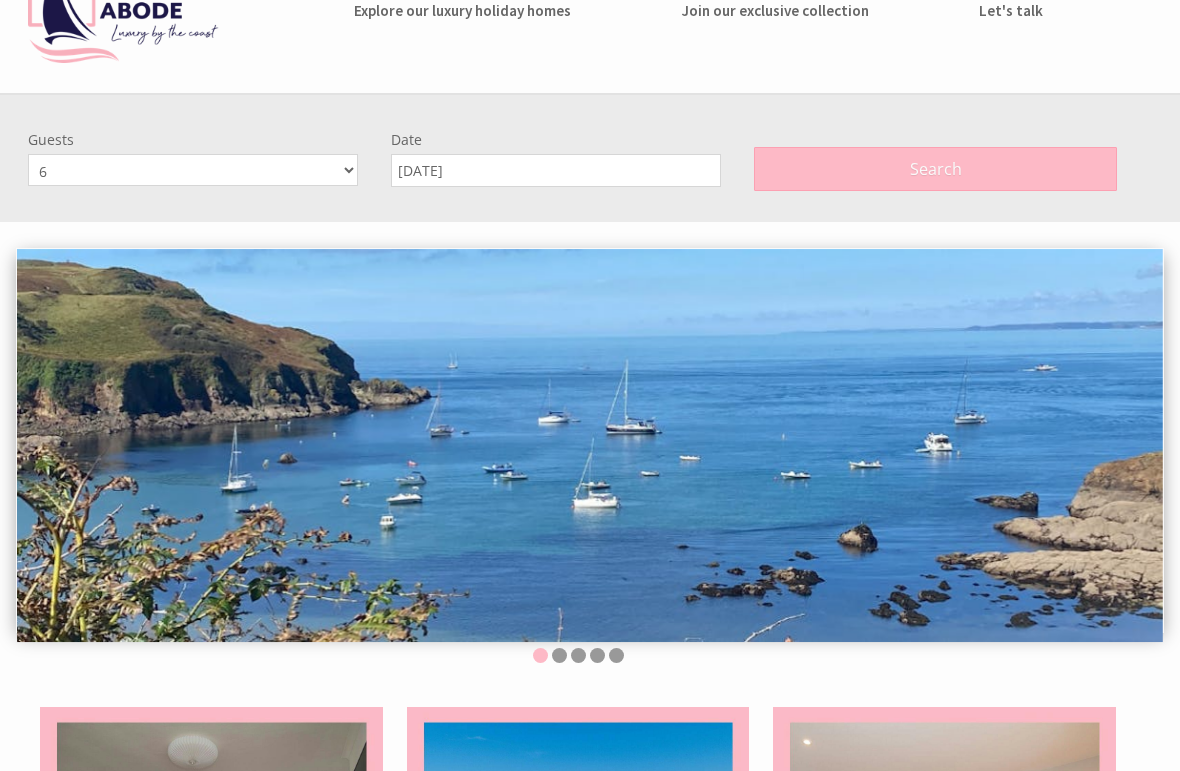 click on "Search" at bounding box center (935, 169) 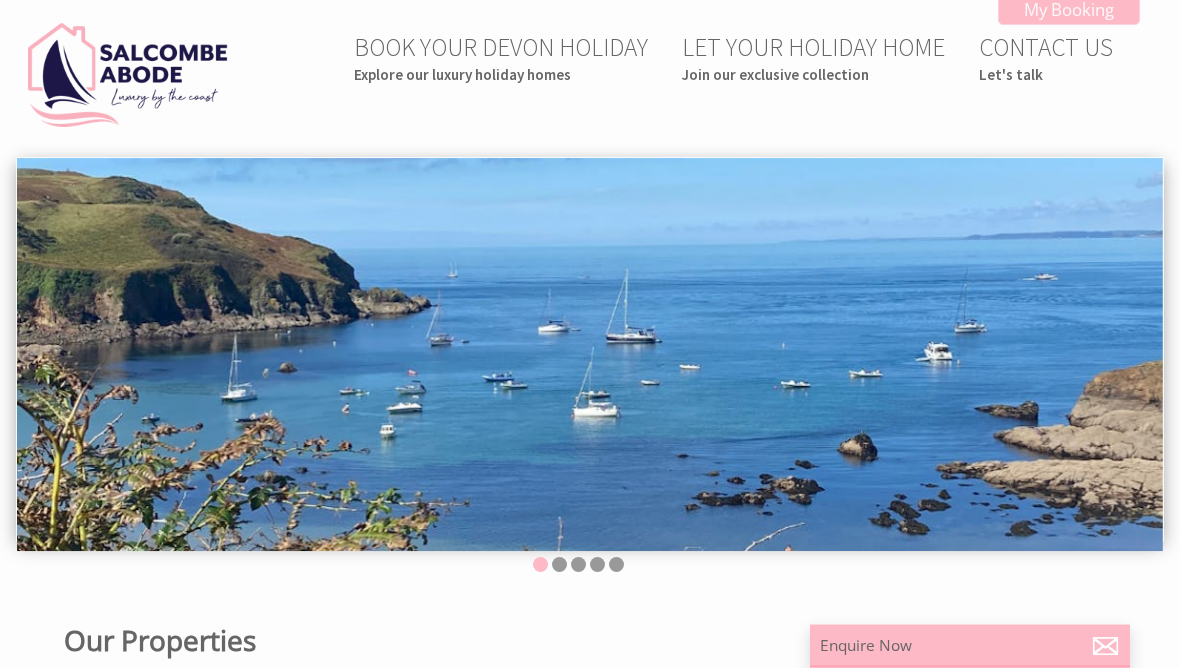 scroll, scrollTop: 0, scrollLeft: 0, axis: both 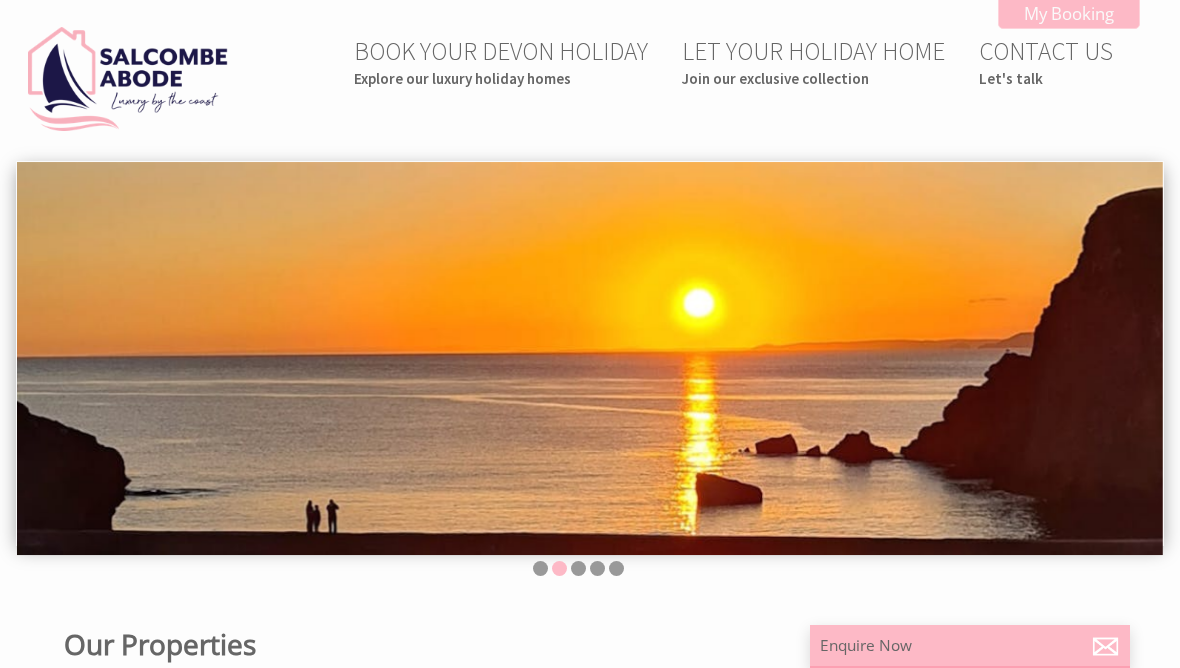 click on "BOOK YOUR DEVON HOLIDAY  Explore our  luxury holiday homes" at bounding box center [501, 61] 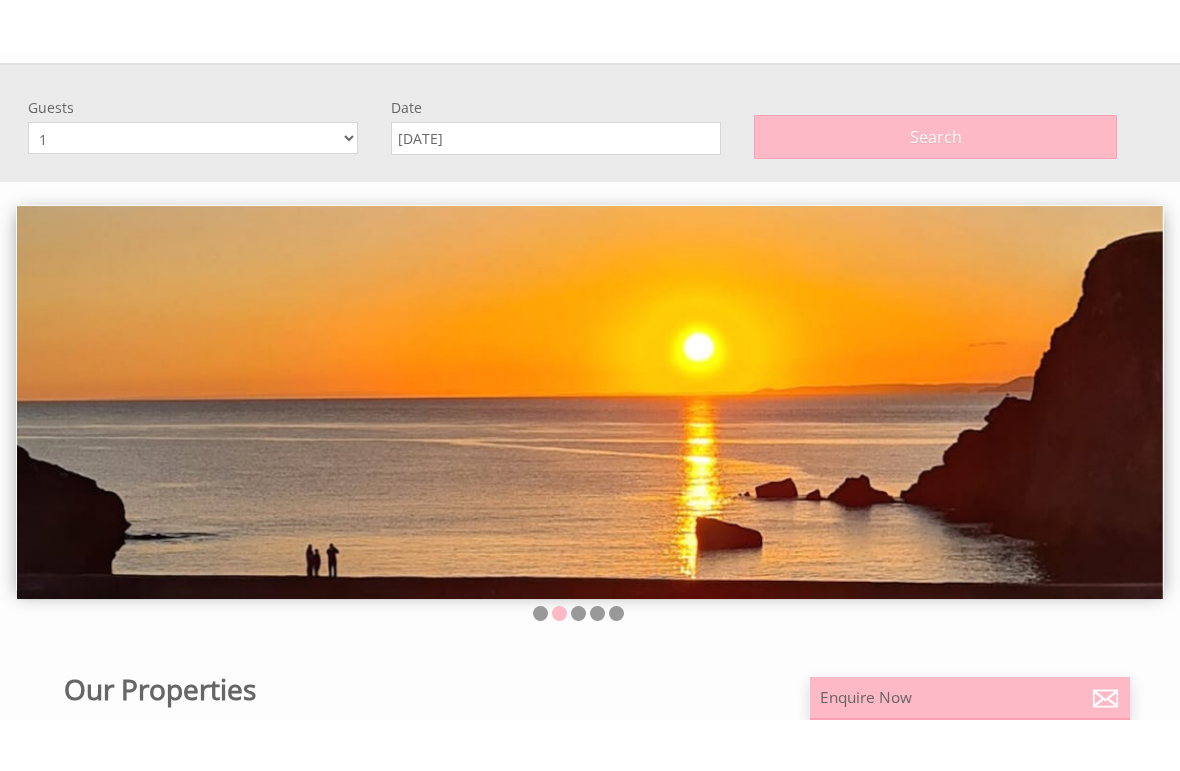 scroll, scrollTop: 160, scrollLeft: 0, axis: vertical 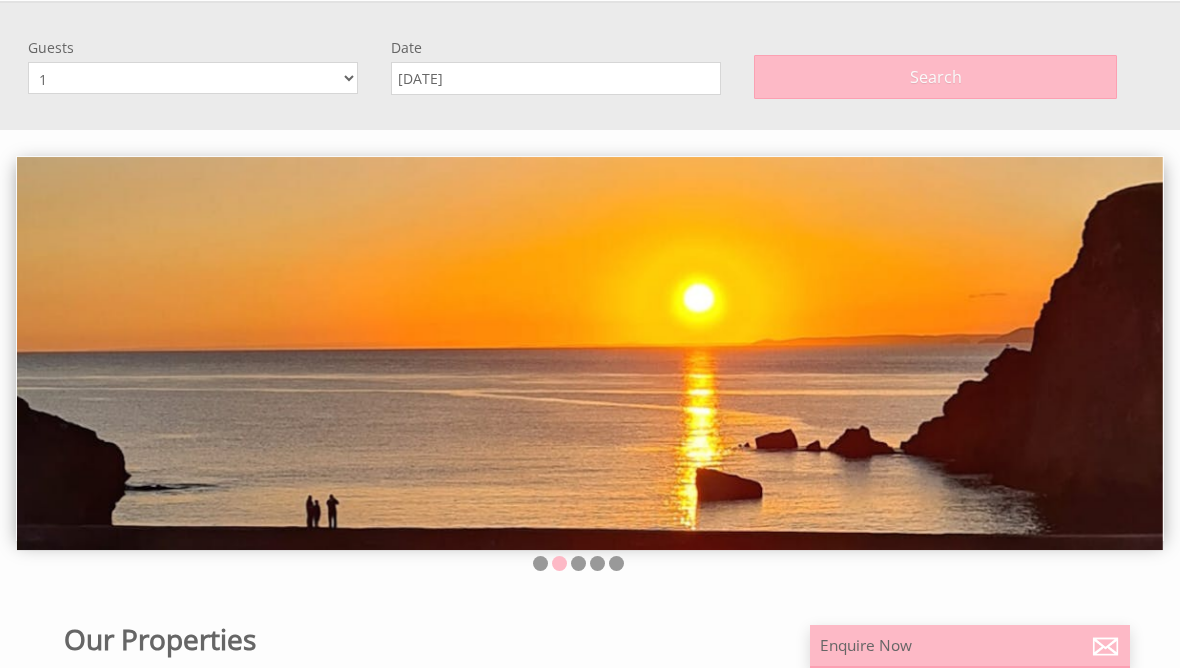 click on "02/05/2026" at bounding box center (556, 78) 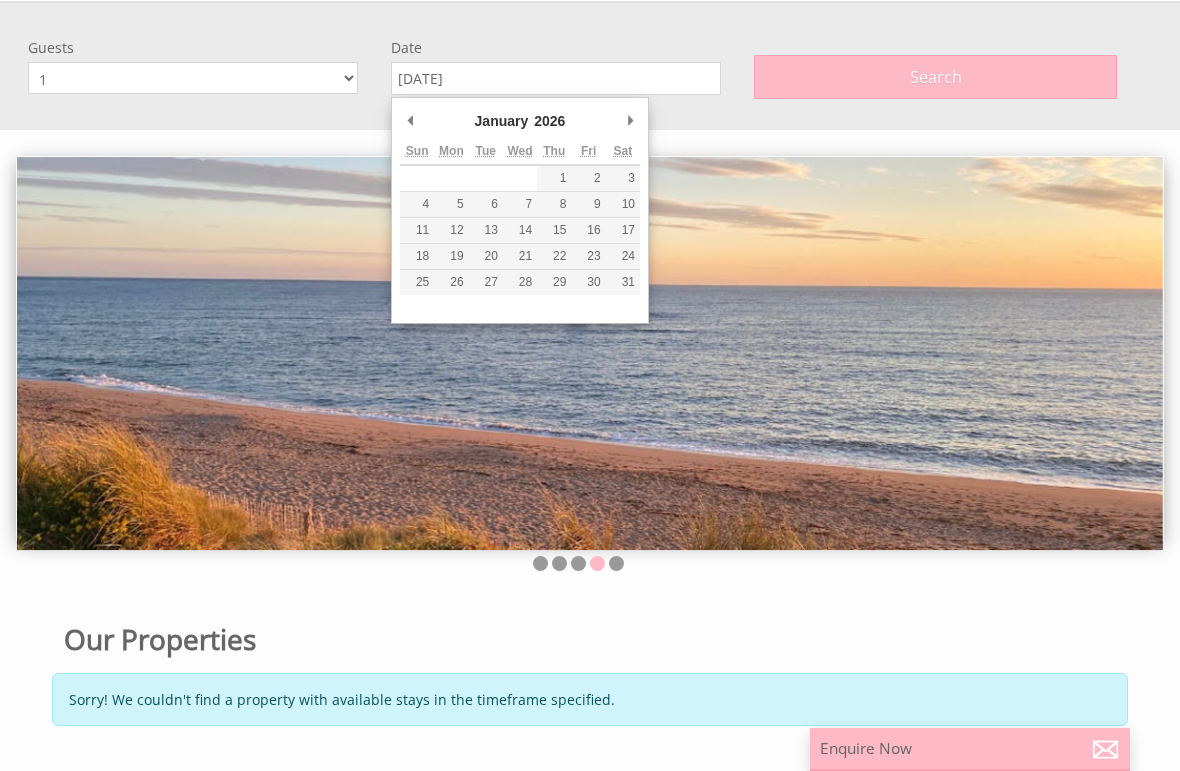 click on "Search" at bounding box center [936, 77] 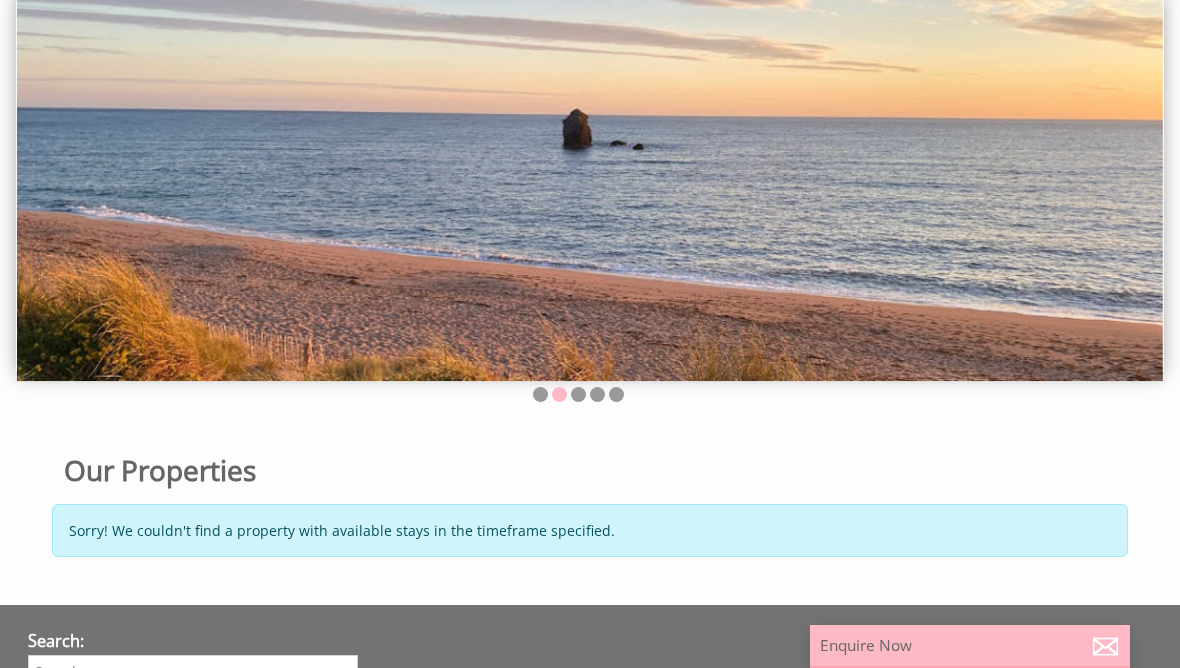 scroll, scrollTop: 0, scrollLeft: 0, axis: both 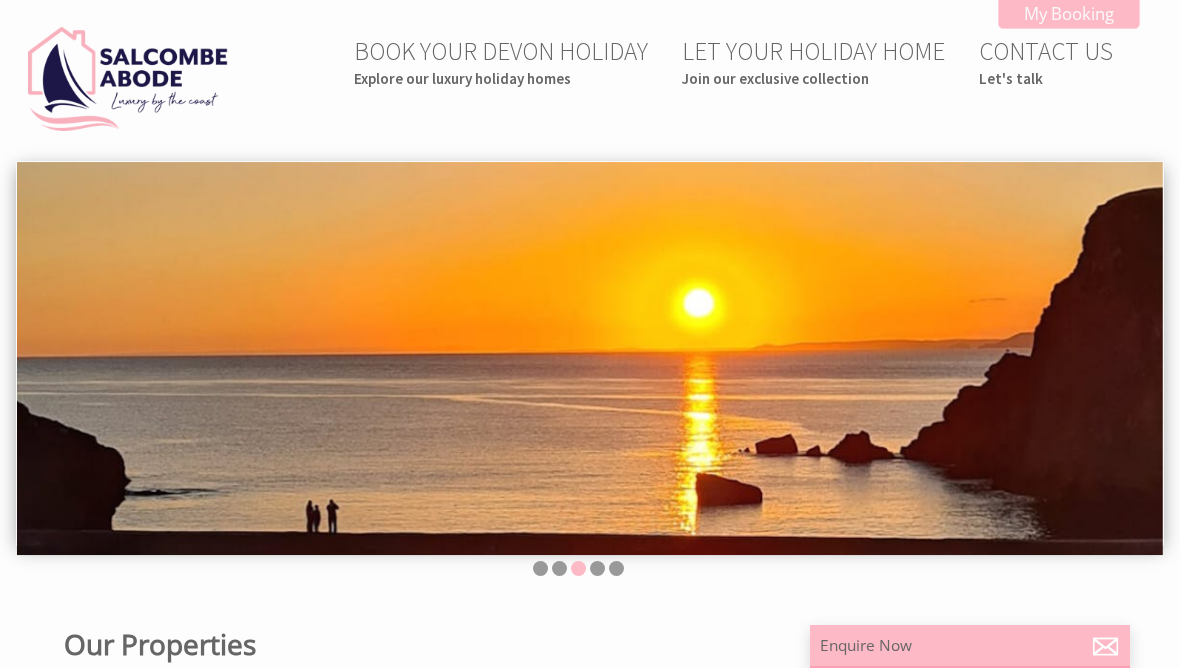 click on "BOOK YOUR DEVON HOLIDAY  Explore our  luxury holiday homes" at bounding box center [501, 61] 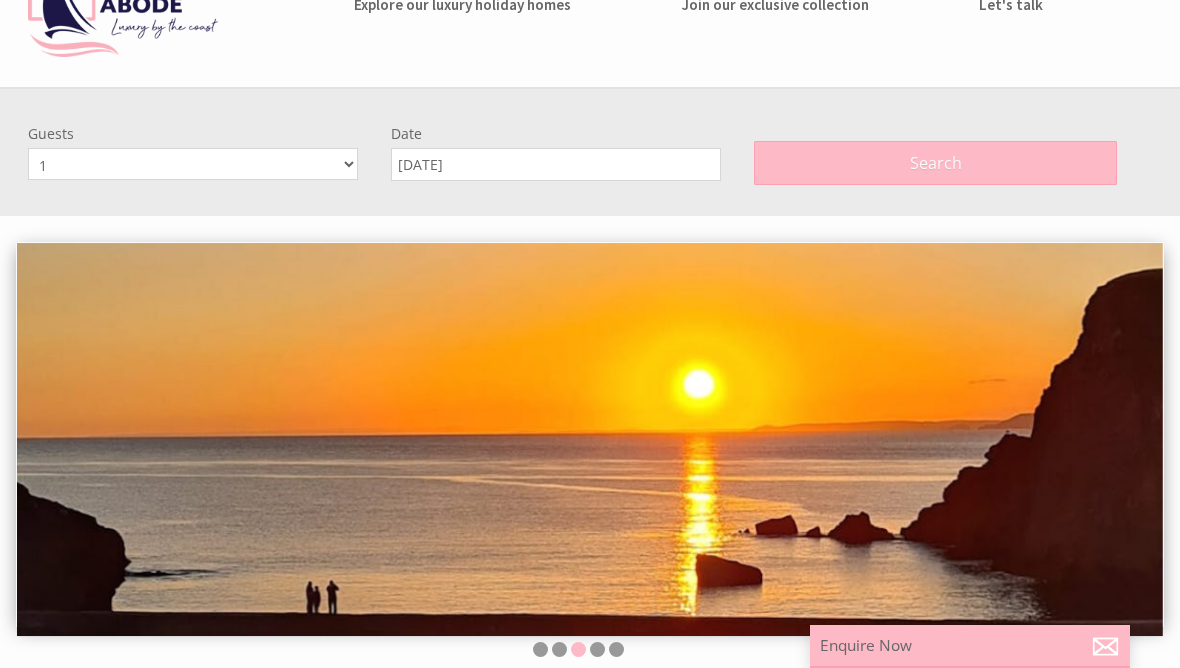 scroll, scrollTop: 0, scrollLeft: 0, axis: both 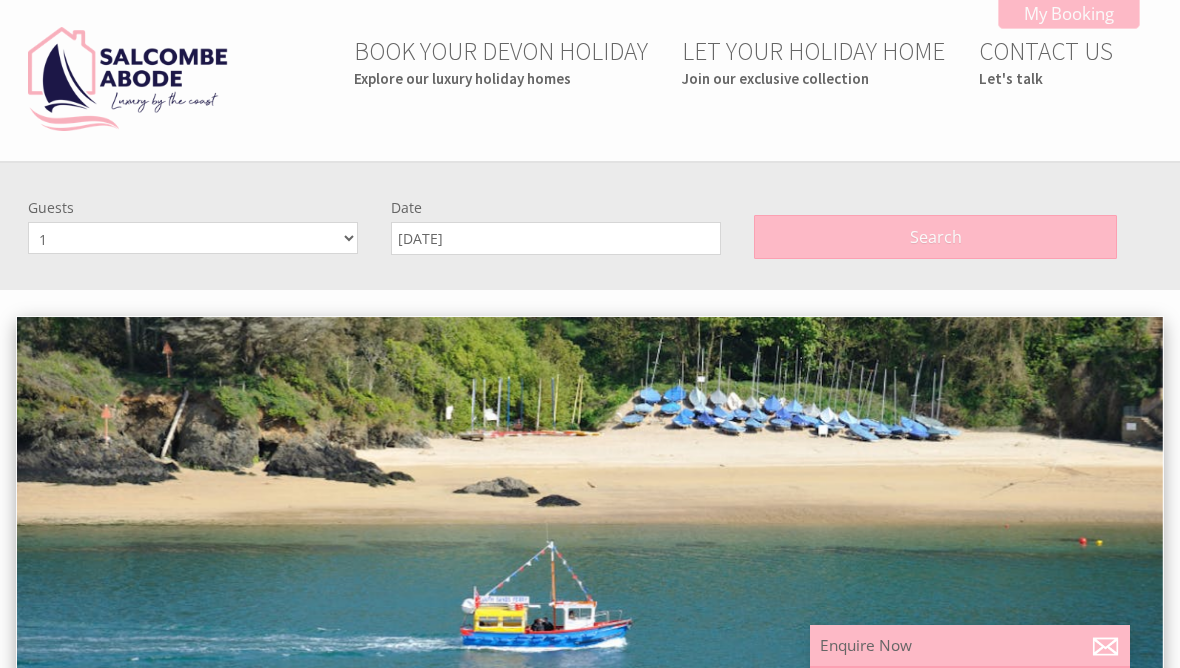 click on "1
2
3
4
5
6
7
8
9
10
11
12" at bounding box center [193, 238] 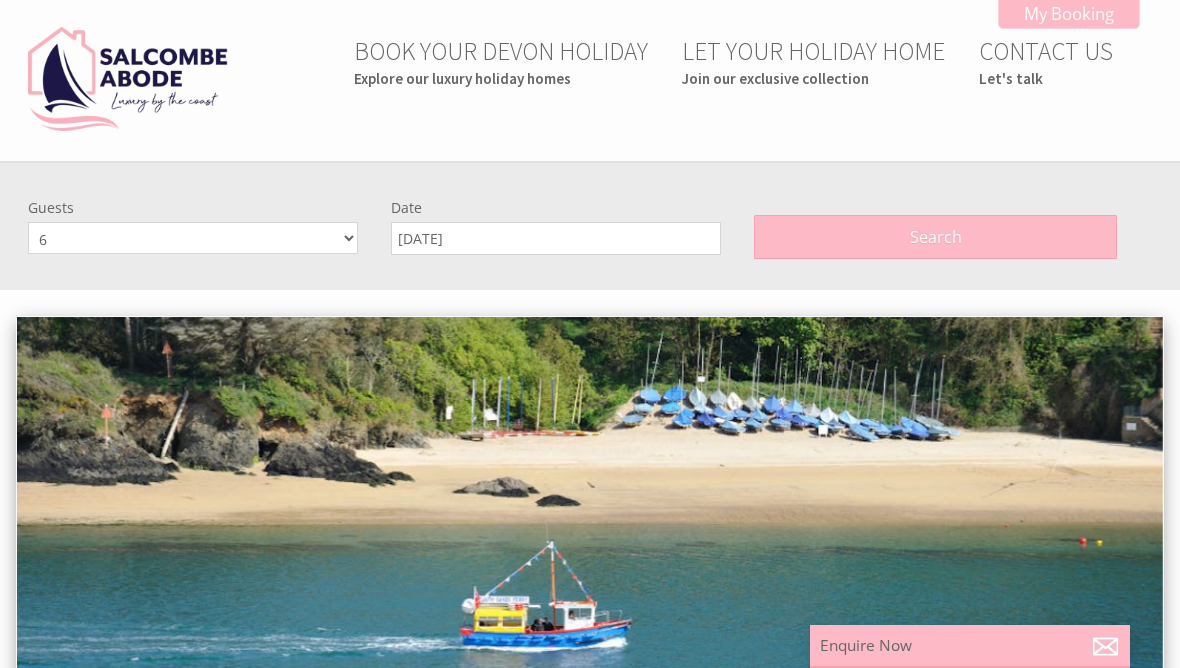 click on "02/05/2026" at bounding box center (556, 238) 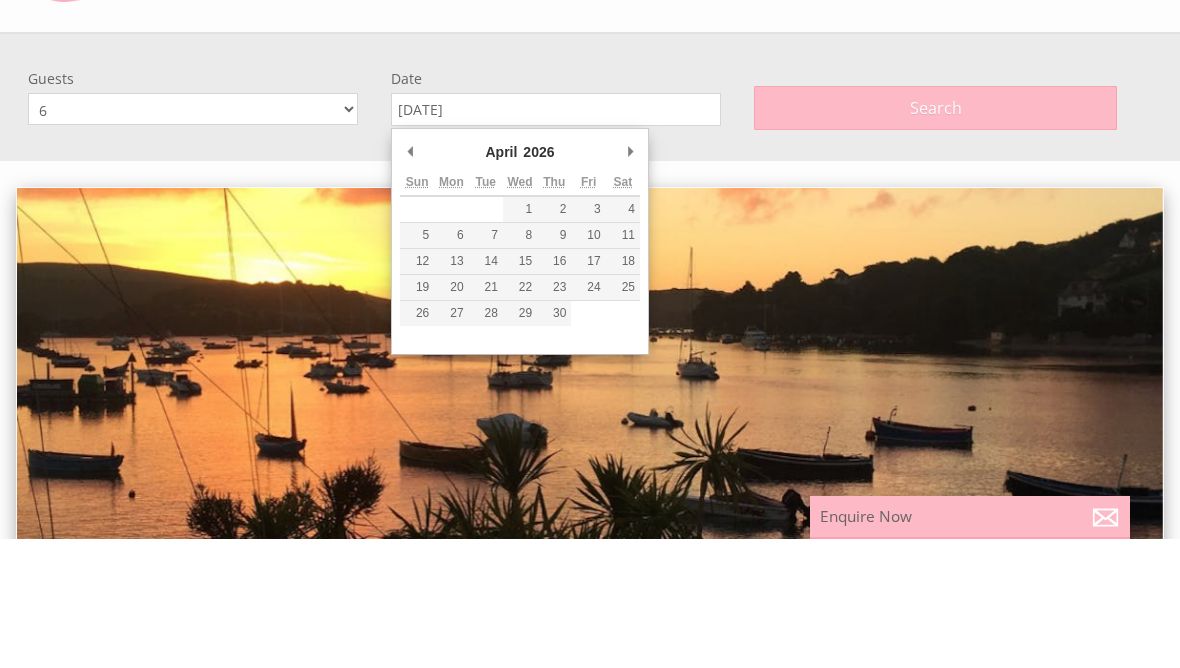 type on "[DAY]/[MONTH]/[YEAR]" 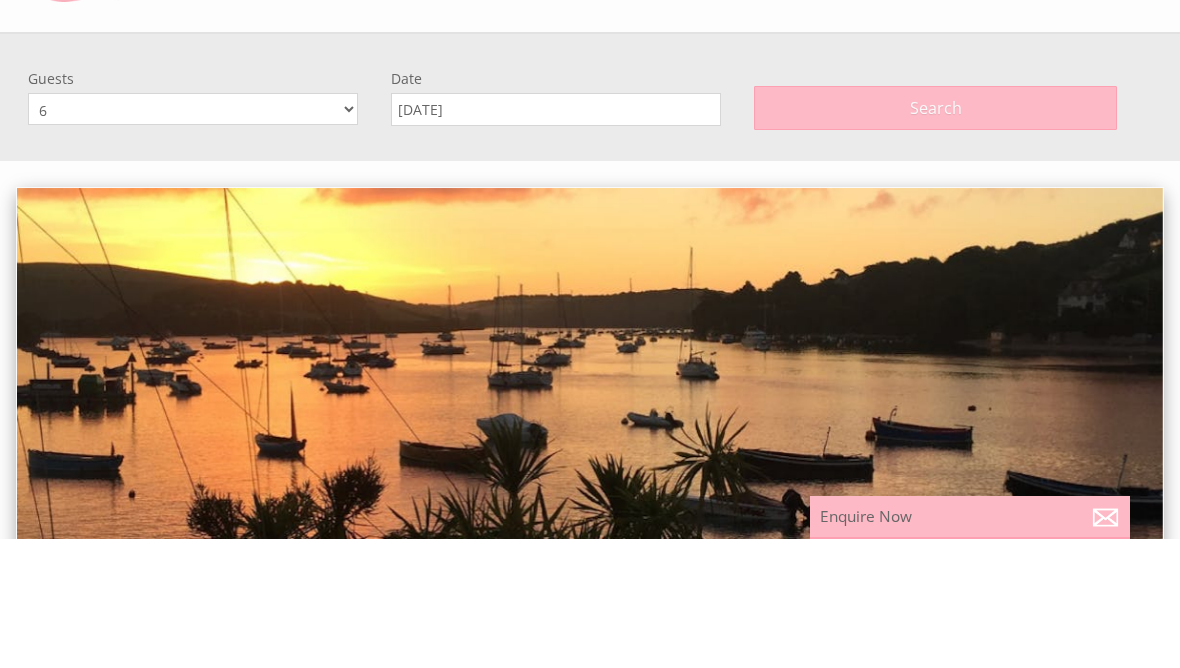 scroll, scrollTop: 129, scrollLeft: 0, axis: vertical 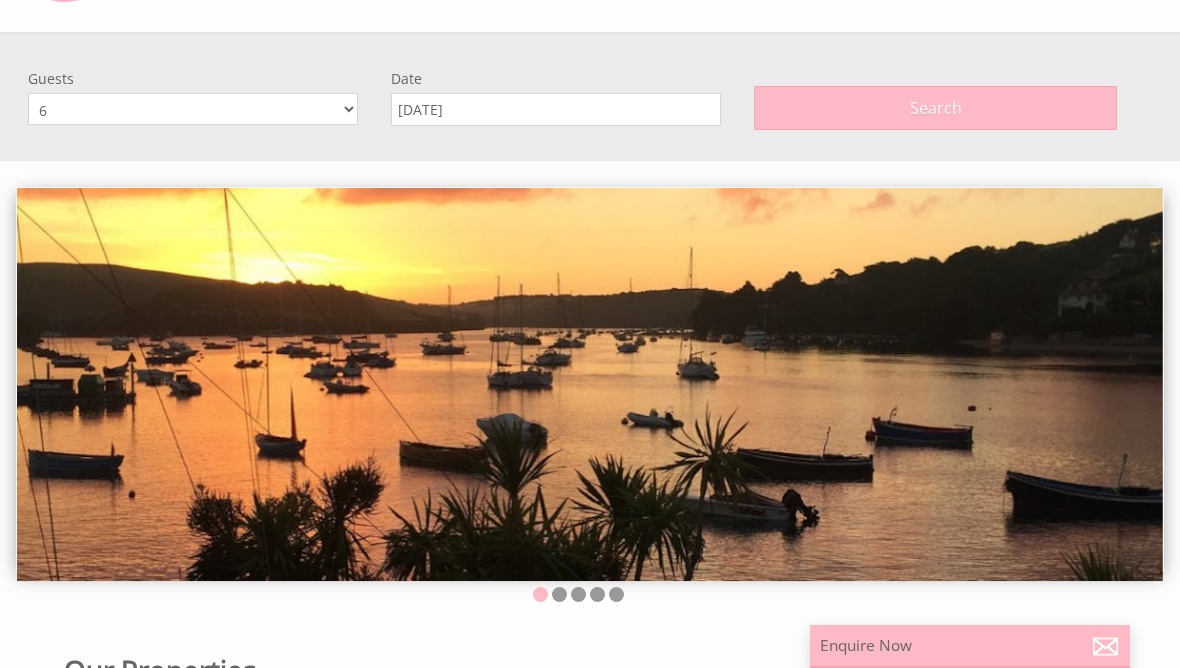 click on "Search" at bounding box center [935, 108] 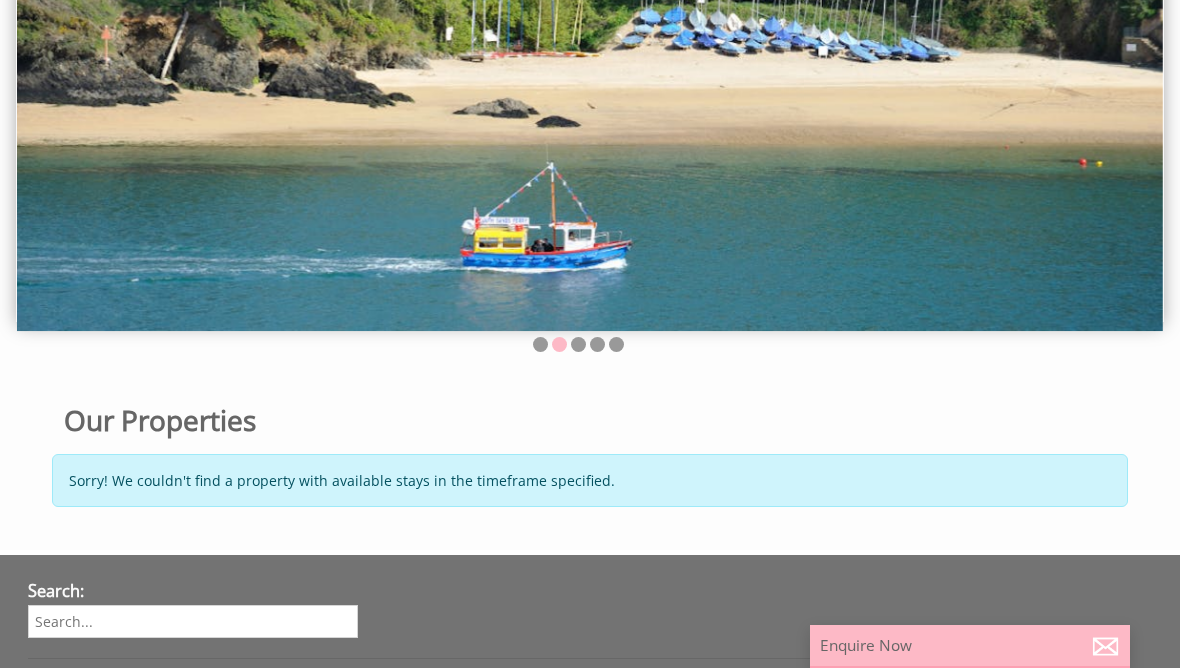 scroll, scrollTop: 0, scrollLeft: 0, axis: both 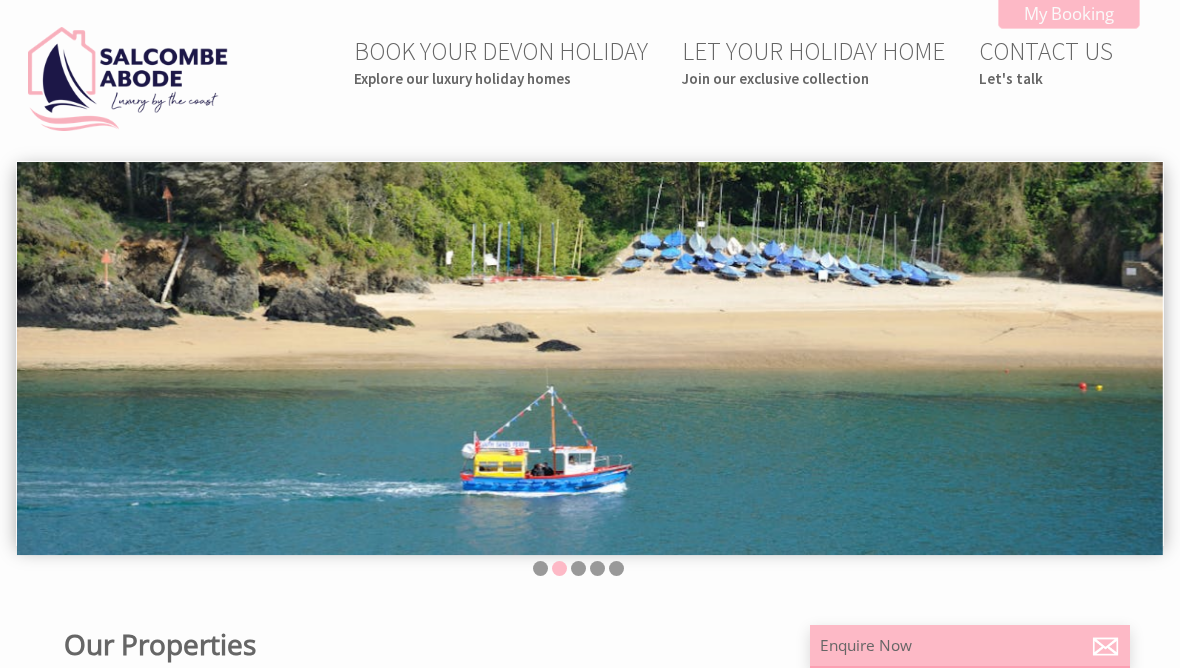 click on "BOOK YOUR DEVON HOLIDAY  Explore our  luxury holiday homes" at bounding box center (501, 61) 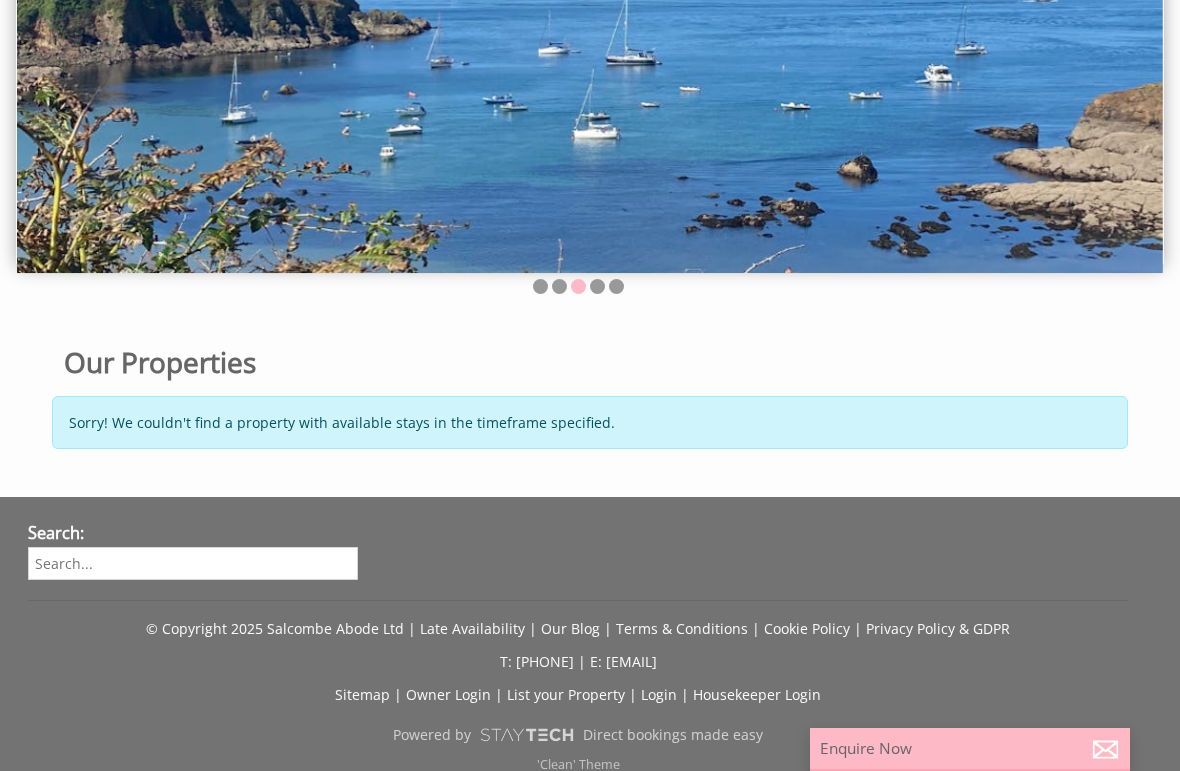 scroll, scrollTop: 465, scrollLeft: 0, axis: vertical 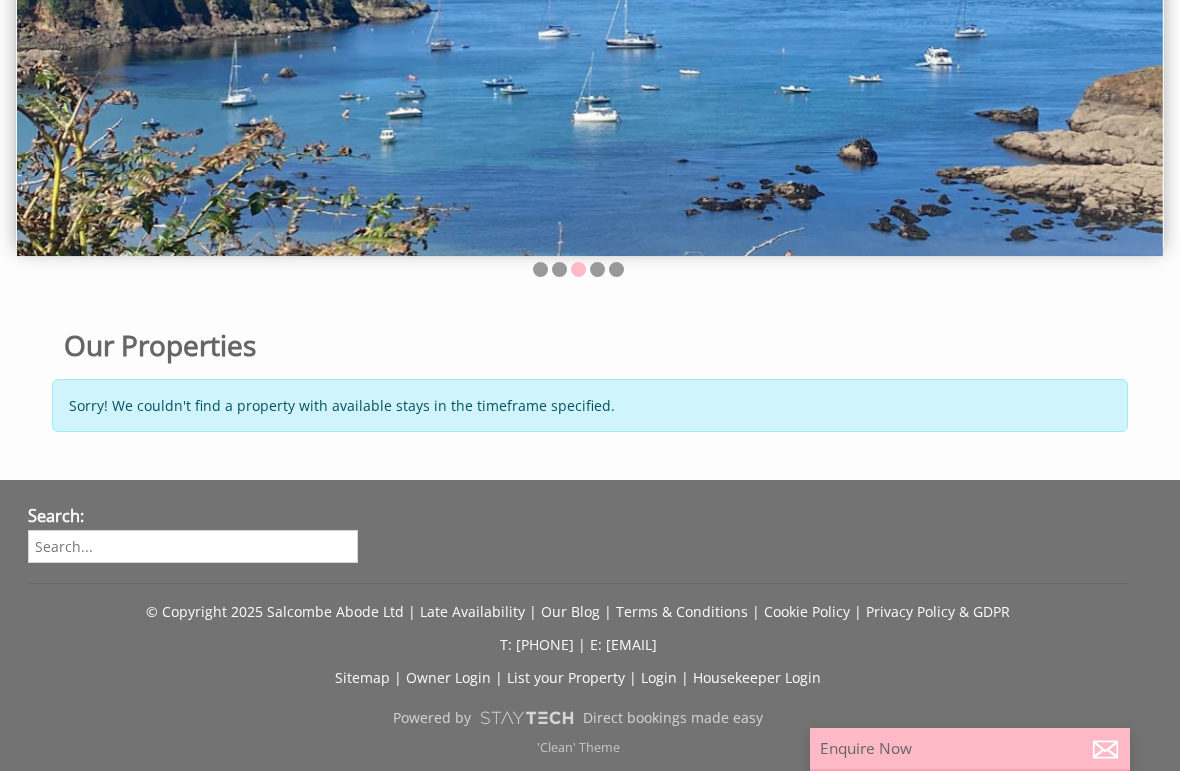 click at bounding box center [193, 546] 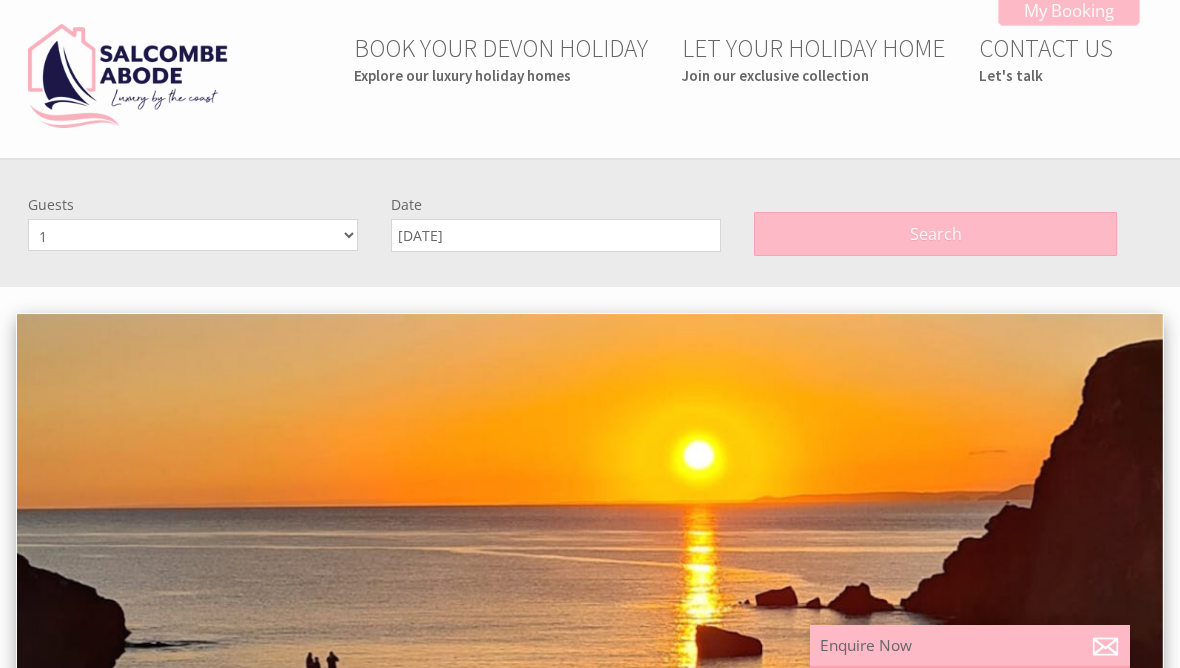 scroll, scrollTop: 0, scrollLeft: 0, axis: both 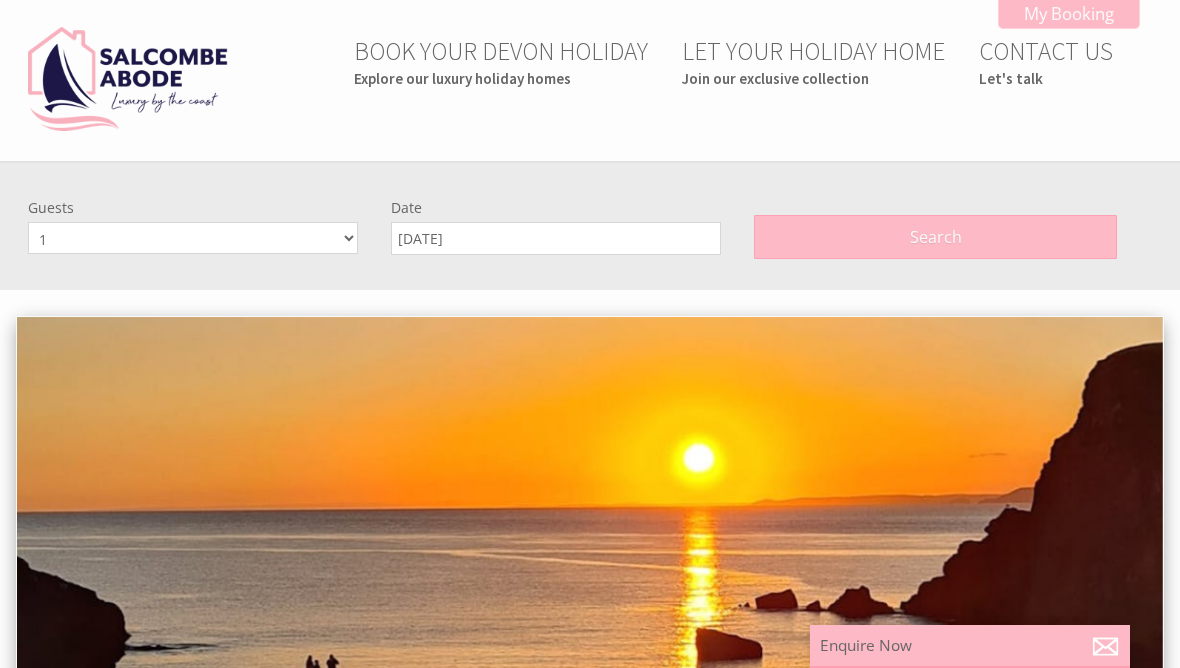 click at bounding box center (128, 79) 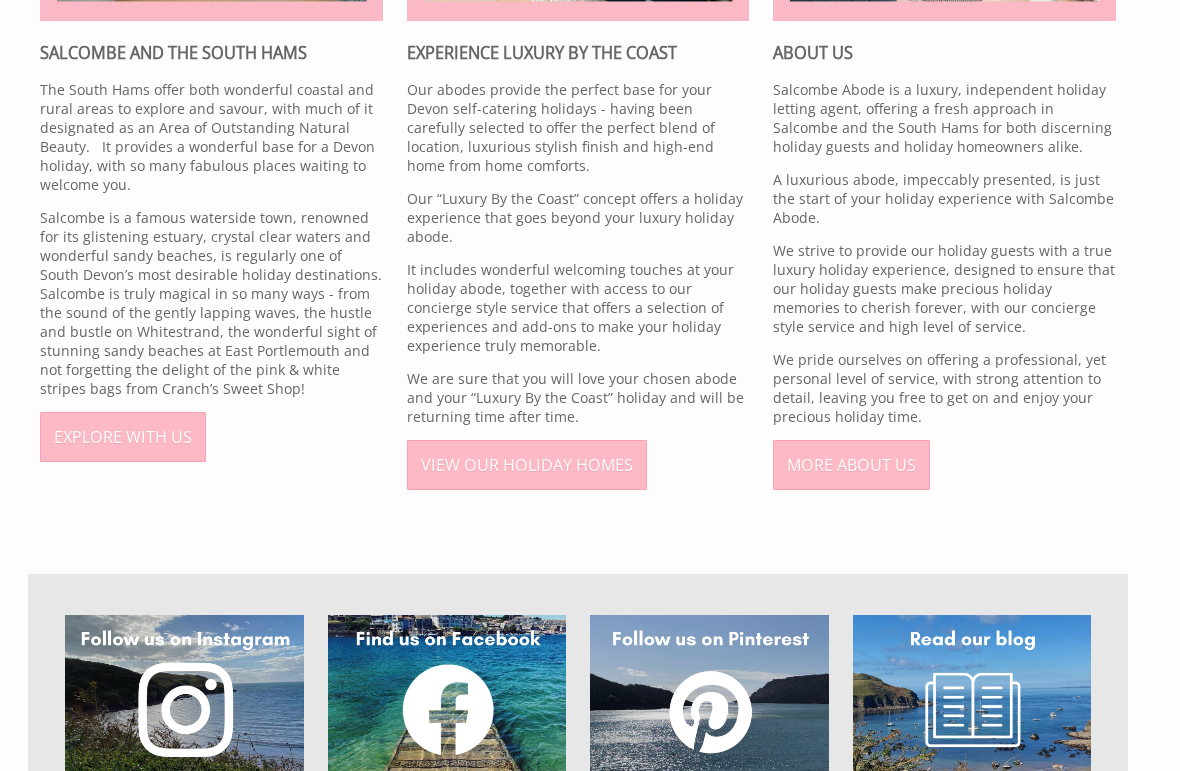 scroll, scrollTop: 941, scrollLeft: 0, axis: vertical 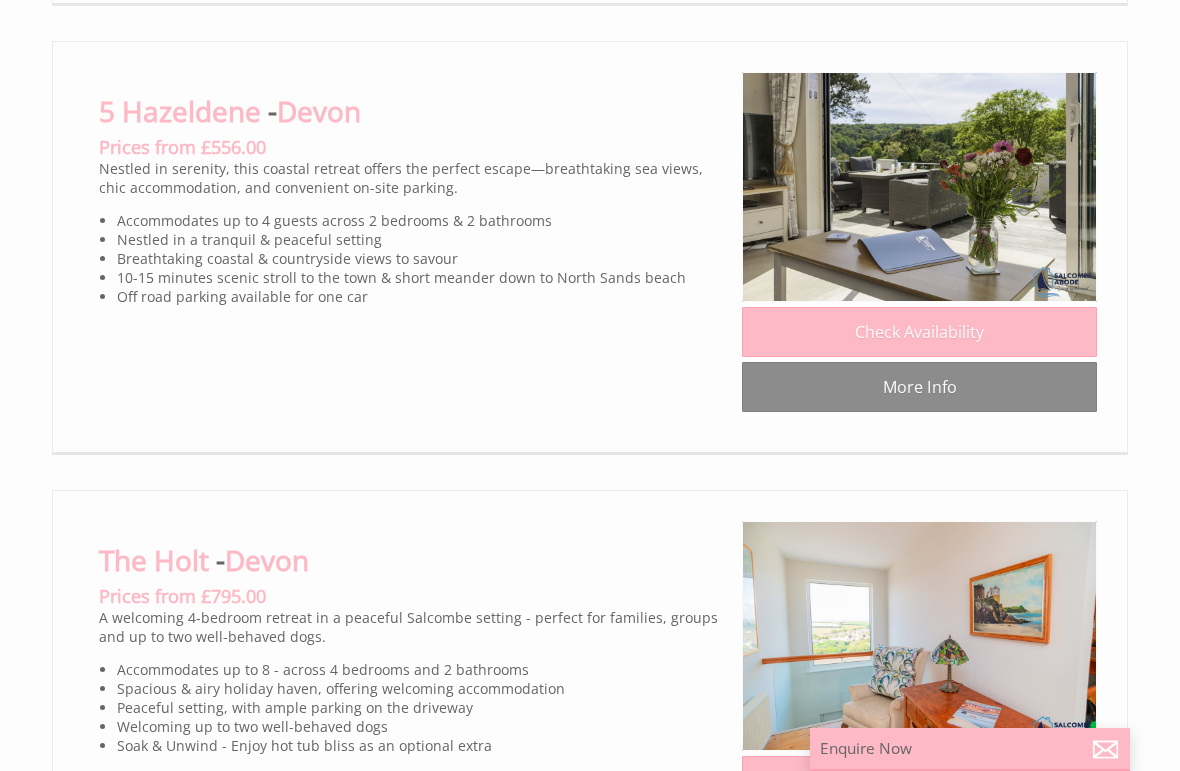 click on "More Info" at bounding box center (919, 387) 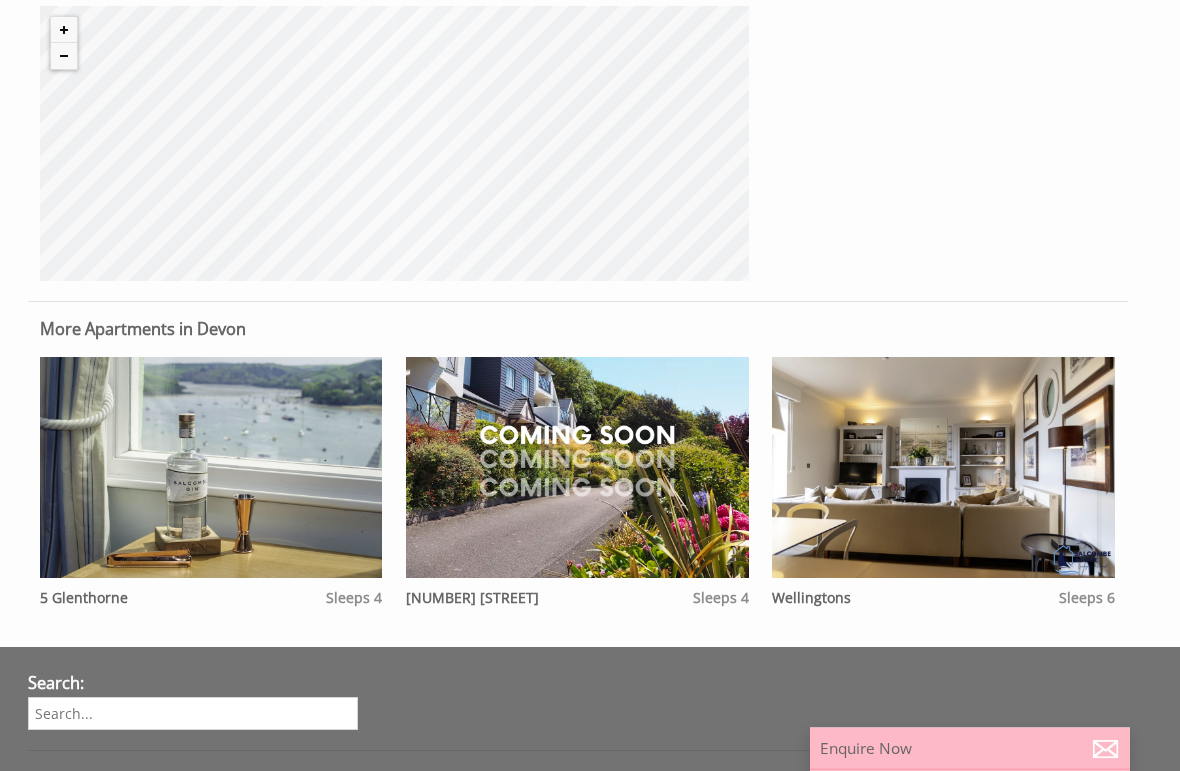 scroll, scrollTop: 1119, scrollLeft: 0, axis: vertical 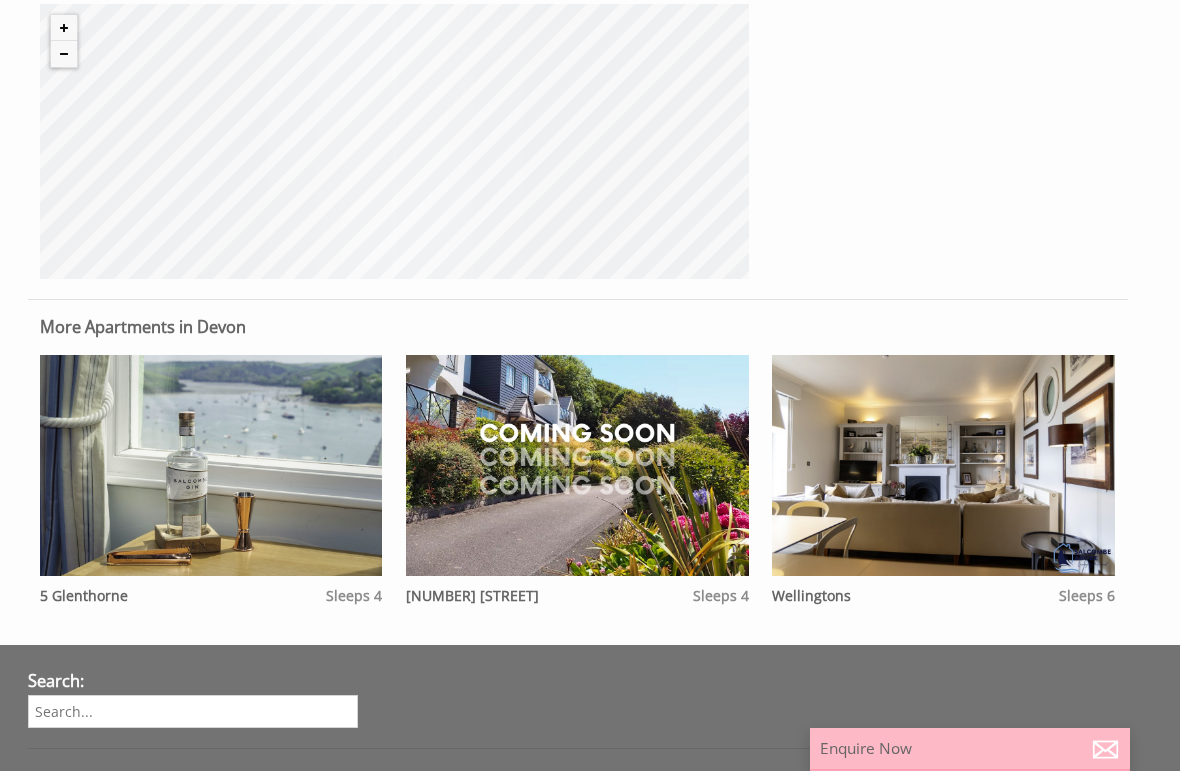 click at bounding box center [577, 465] 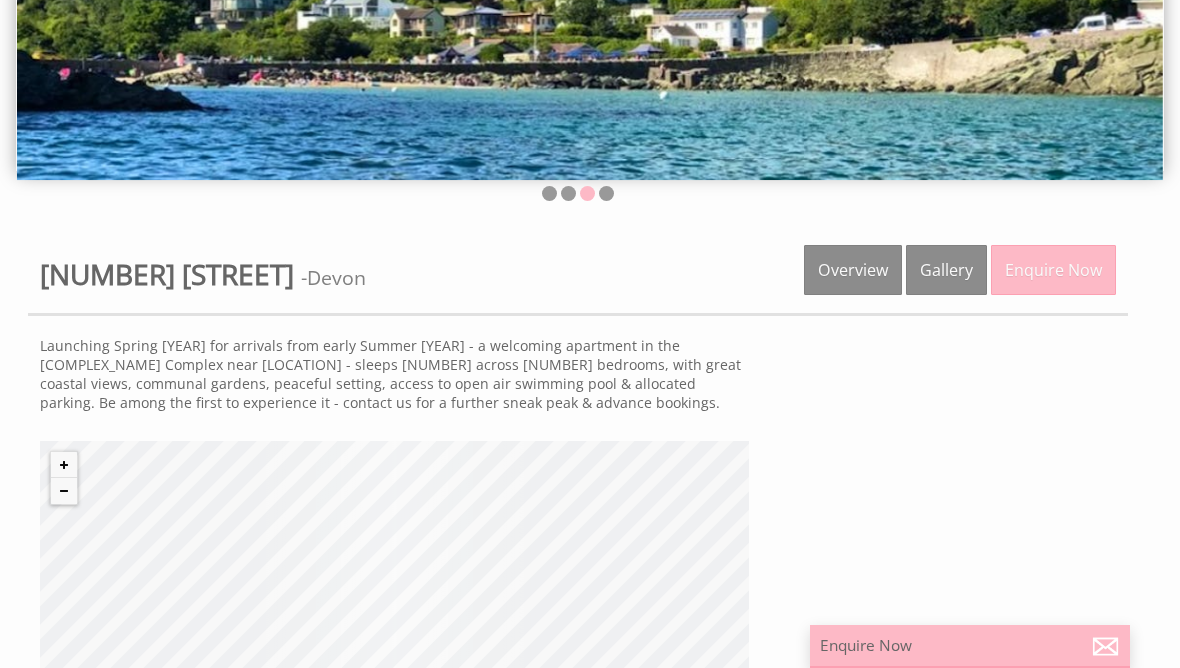 scroll, scrollTop: 326, scrollLeft: 0, axis: vertical 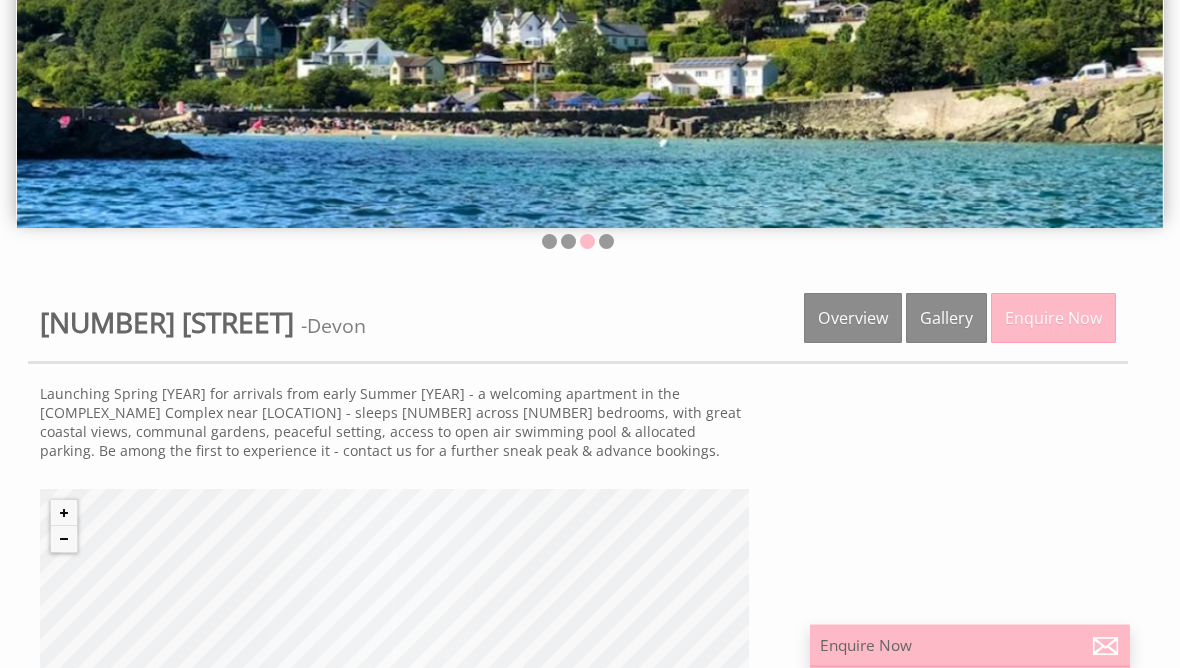 click on "Gallery" at bounding box center (946, 319) 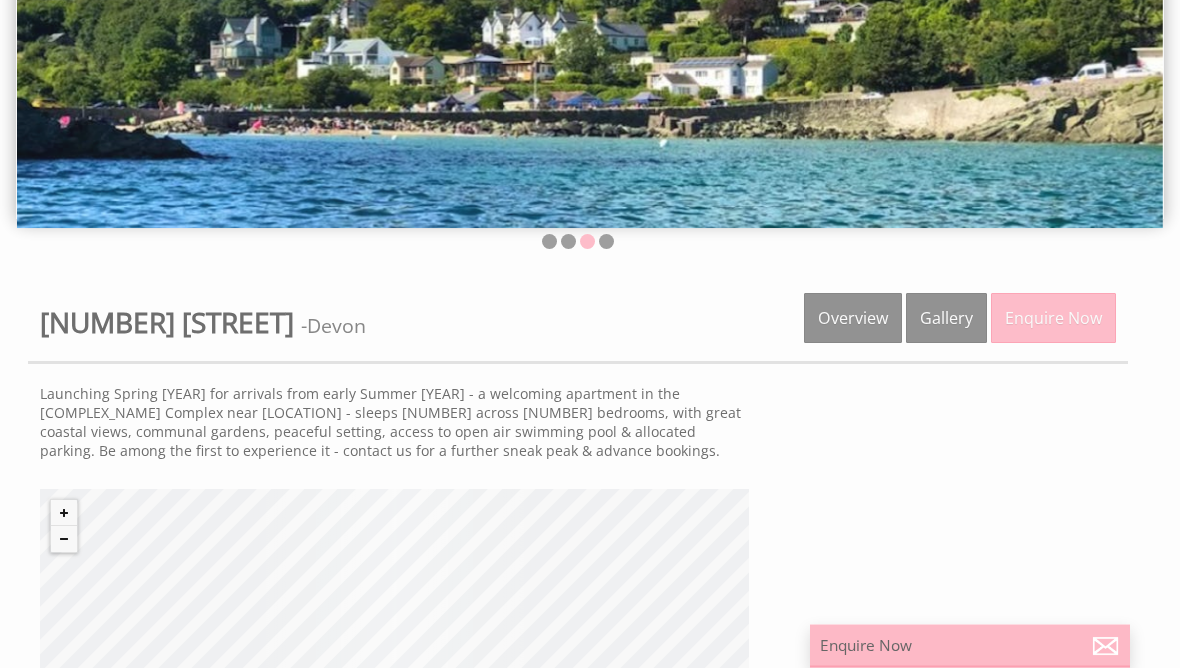 scroll, scrollTop: 327, scrollLeft: 0, axis: vertical 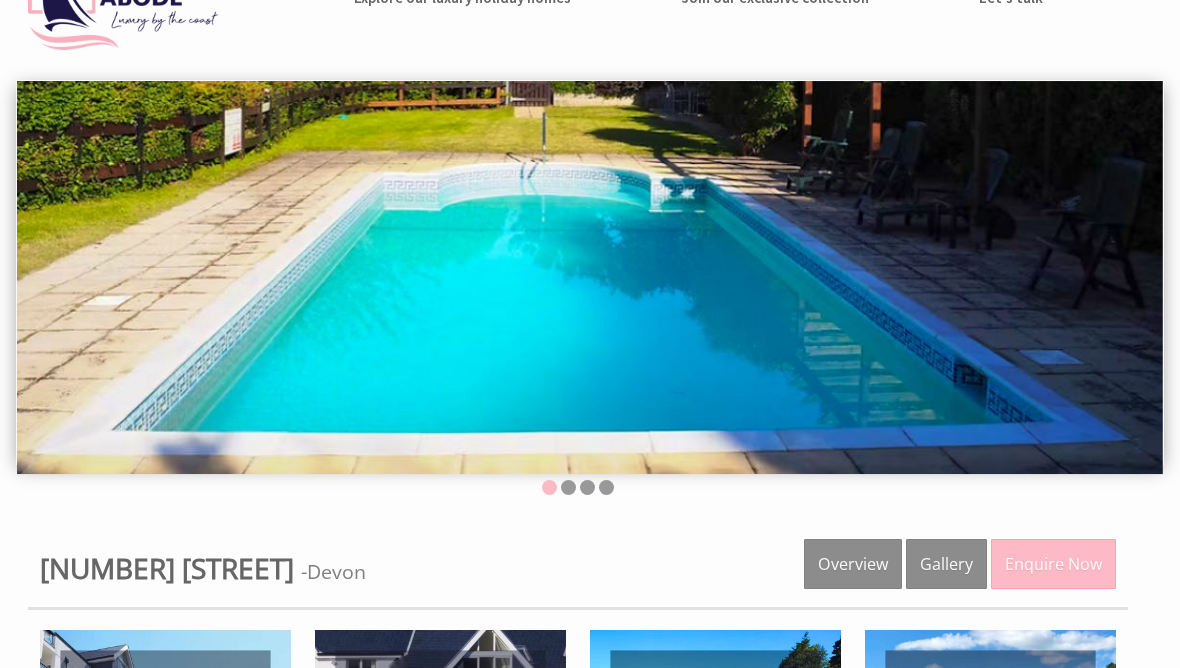 click on "Gallery" at bounding box center [946, 564] 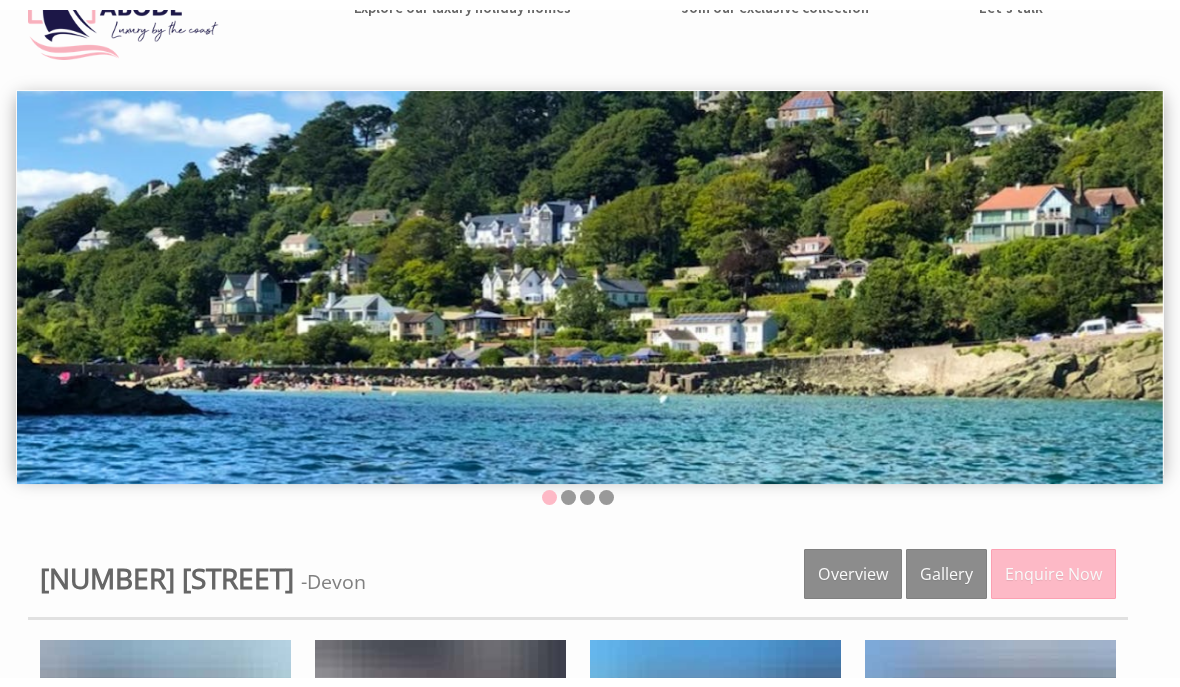 scroll, scrollTop: 0, scrollLeft: 0, axis: both 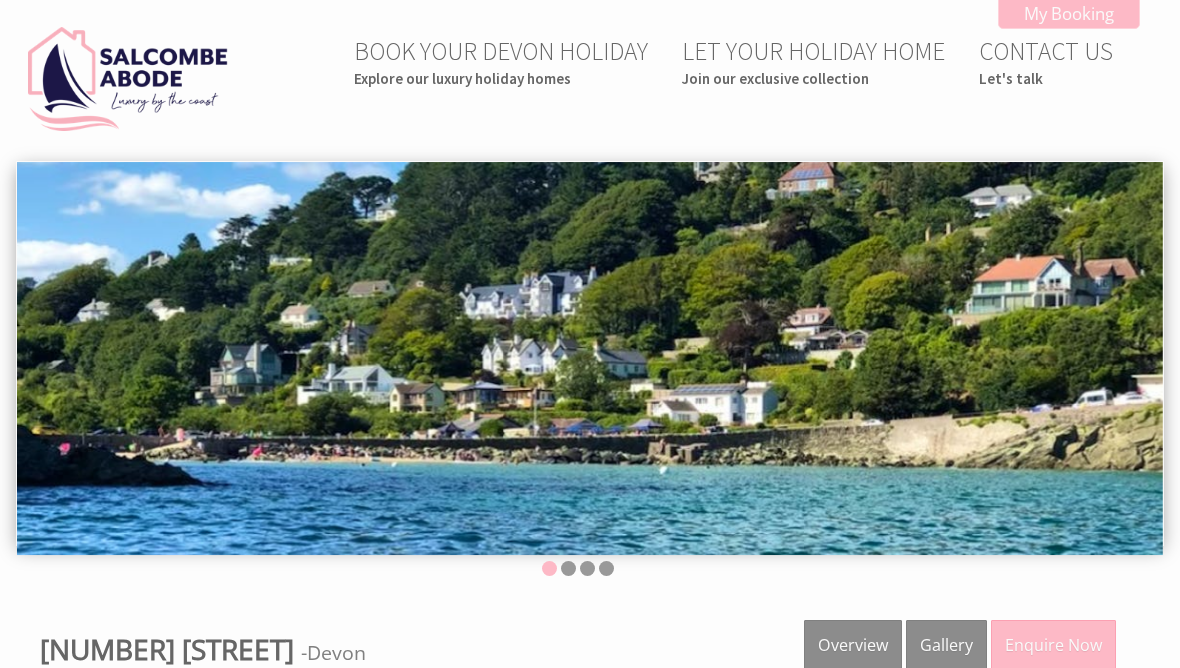 click on "Gallery" at bounding box center (946, 645) 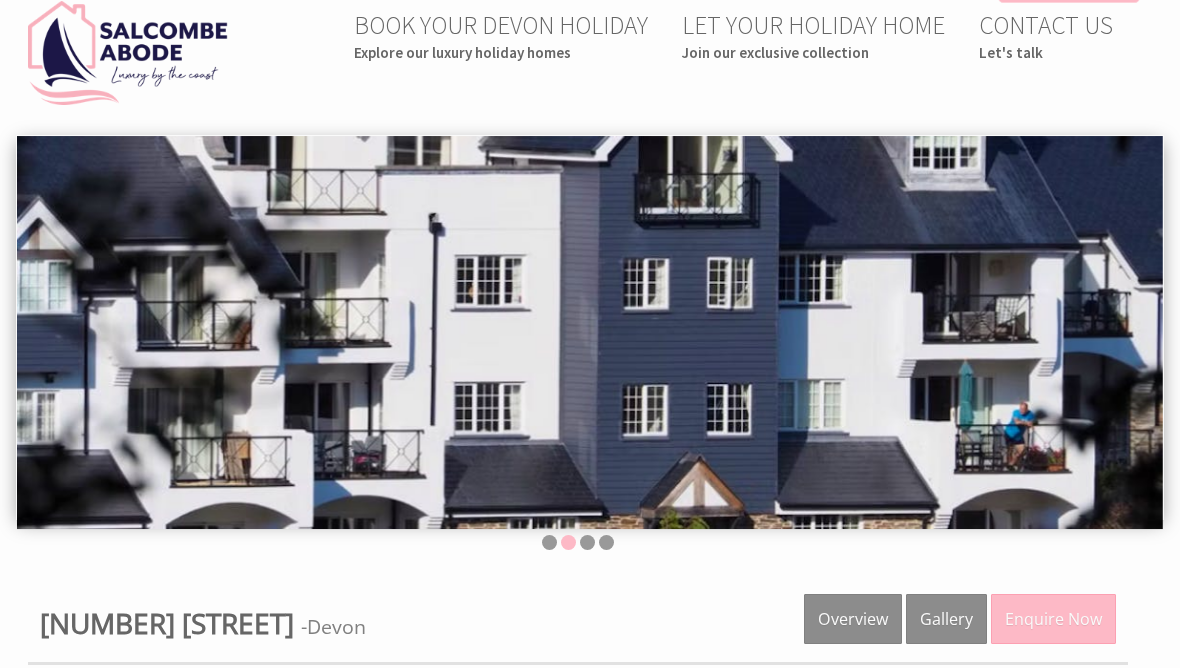 scroll, scrollTop: 0, scrollLeft: 0, axis: both 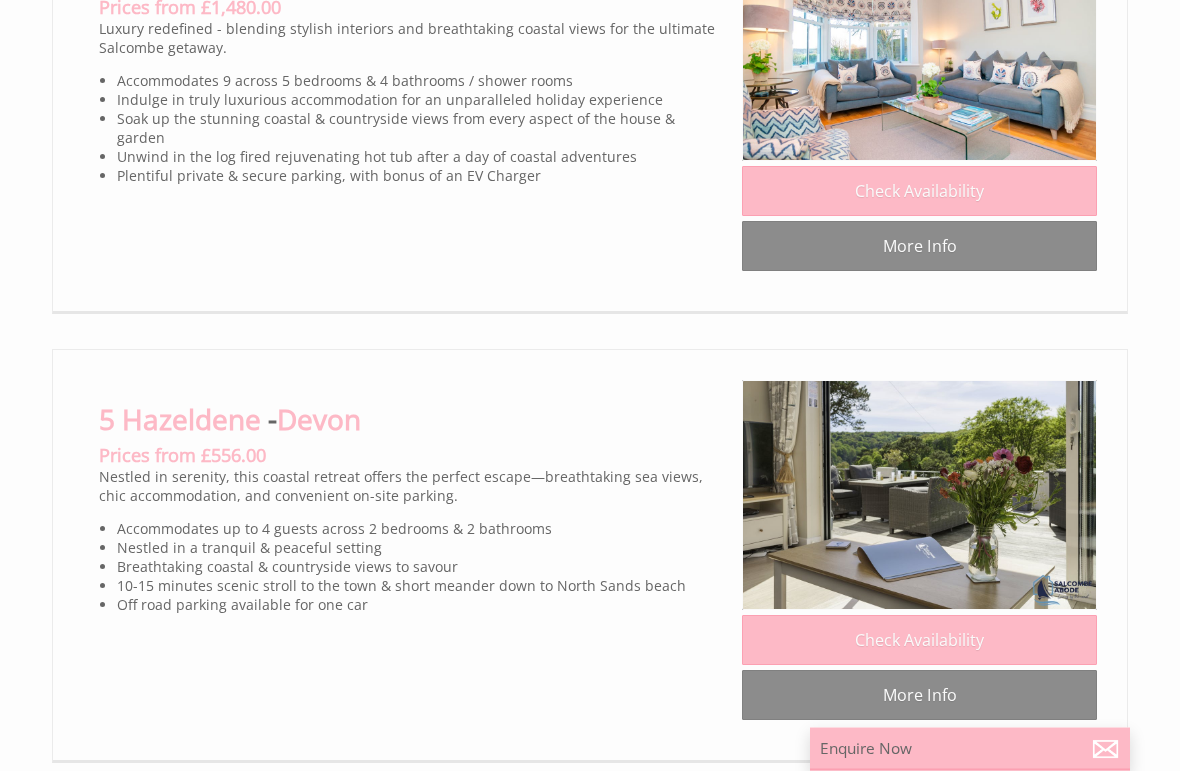 click on "More Info" at bounding box center [919, 696] 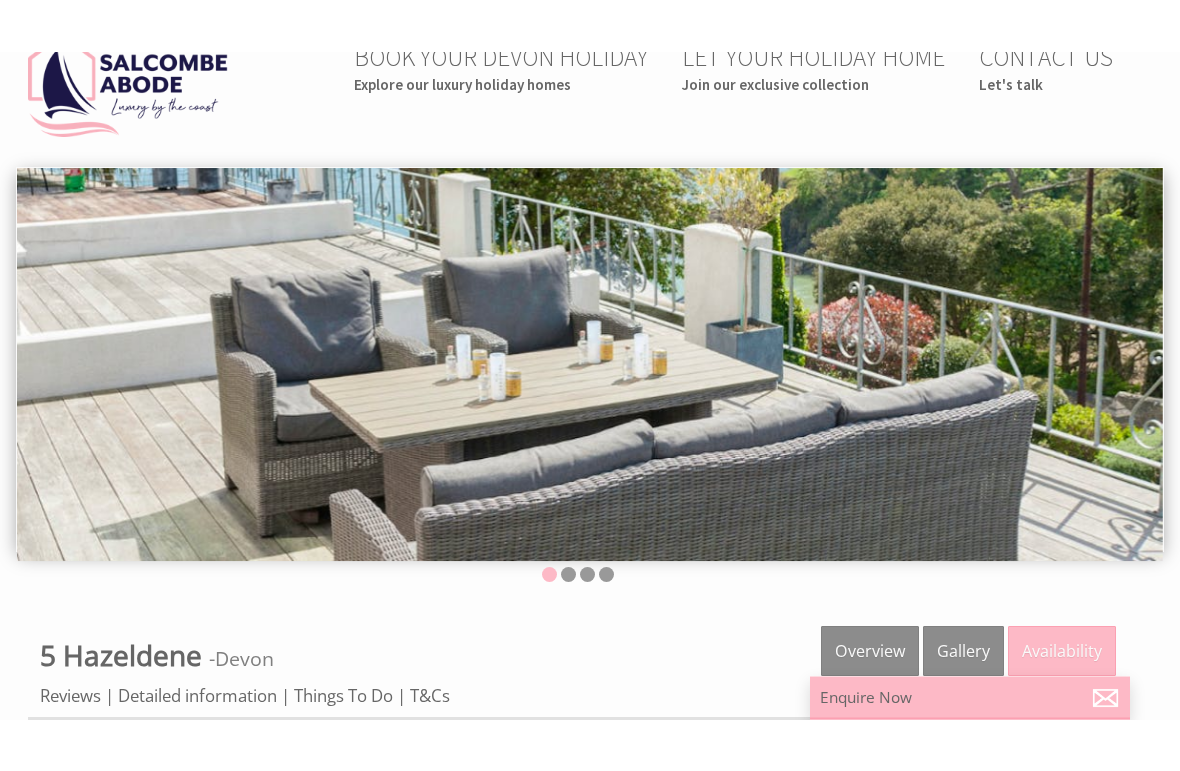 scroll, scrollTop: 48, scrollLeft: 0, axis: vertical 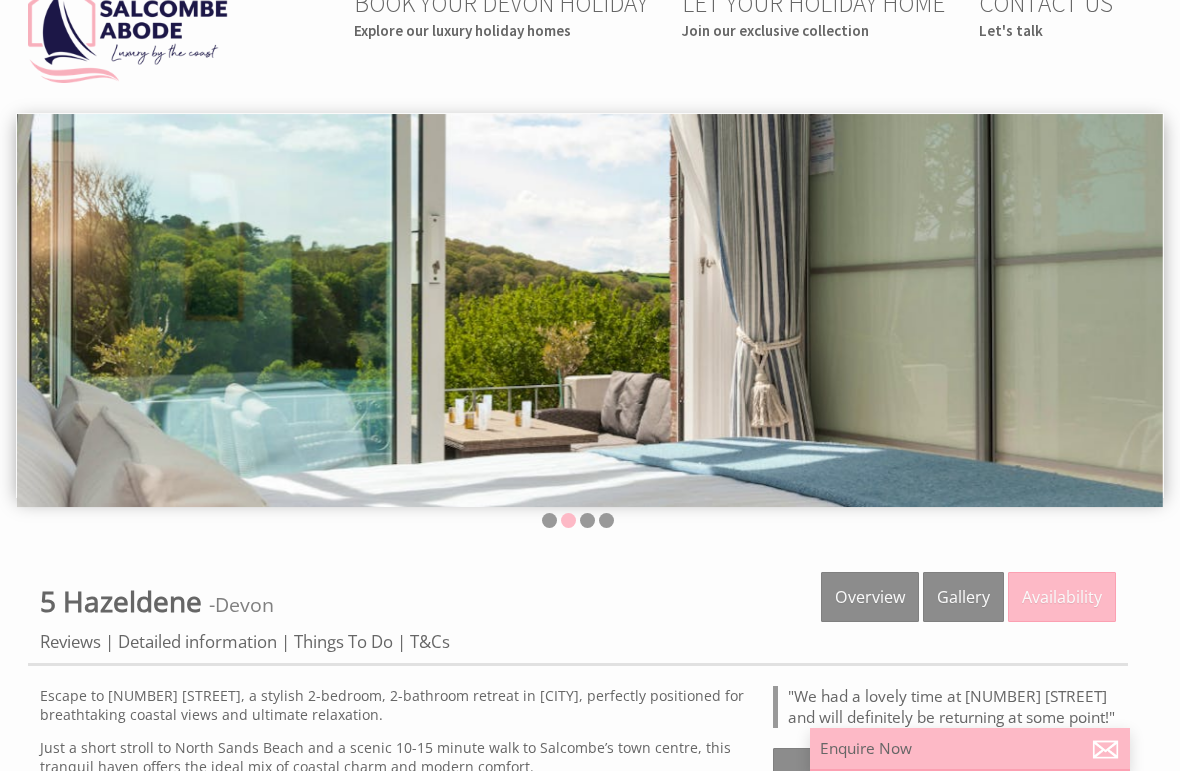 click on "Gallery" at bounding box center [963, 597] 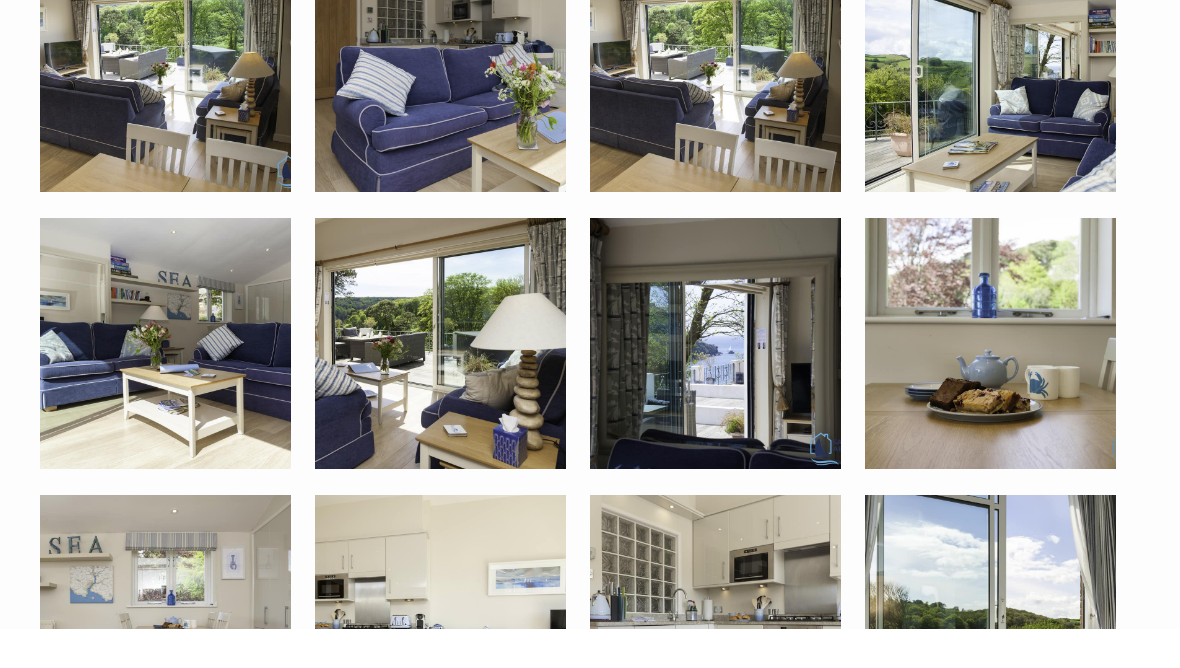 scroll, scrollTop: 675, scrollLeft: 0, axis: vertical 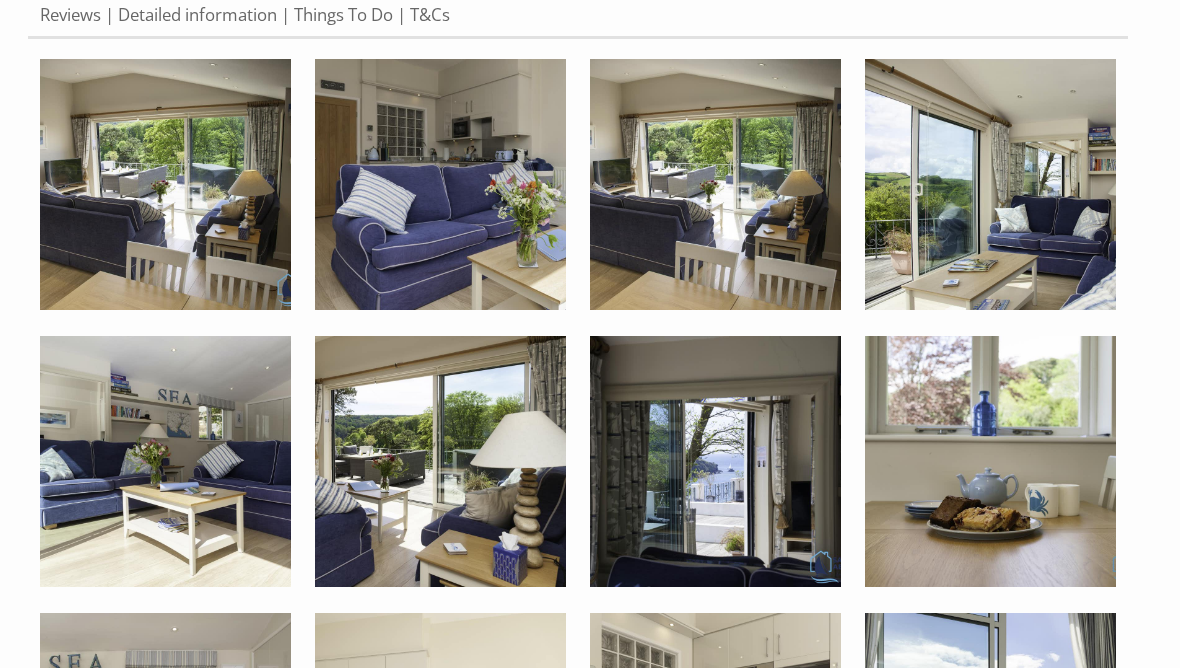 click at bounding box center [165, 184] 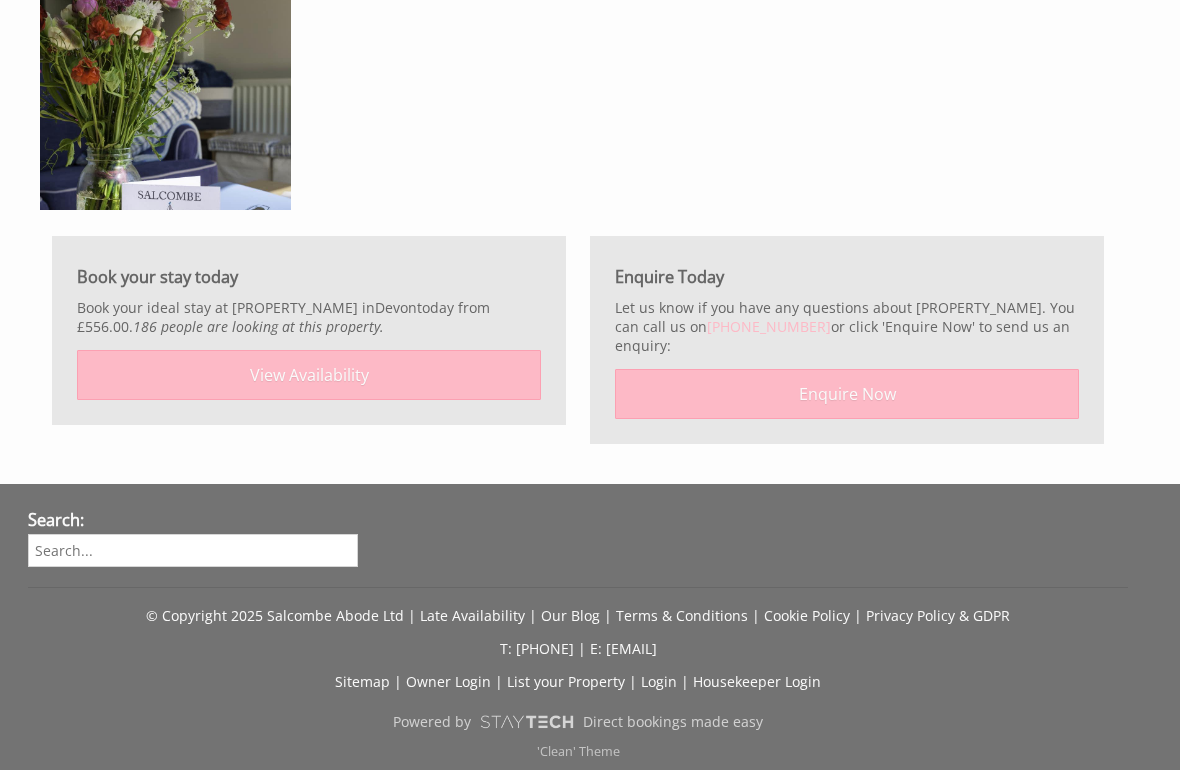 scroll, scrollTop: 2714, scrollLeft: 0, axis: vertical 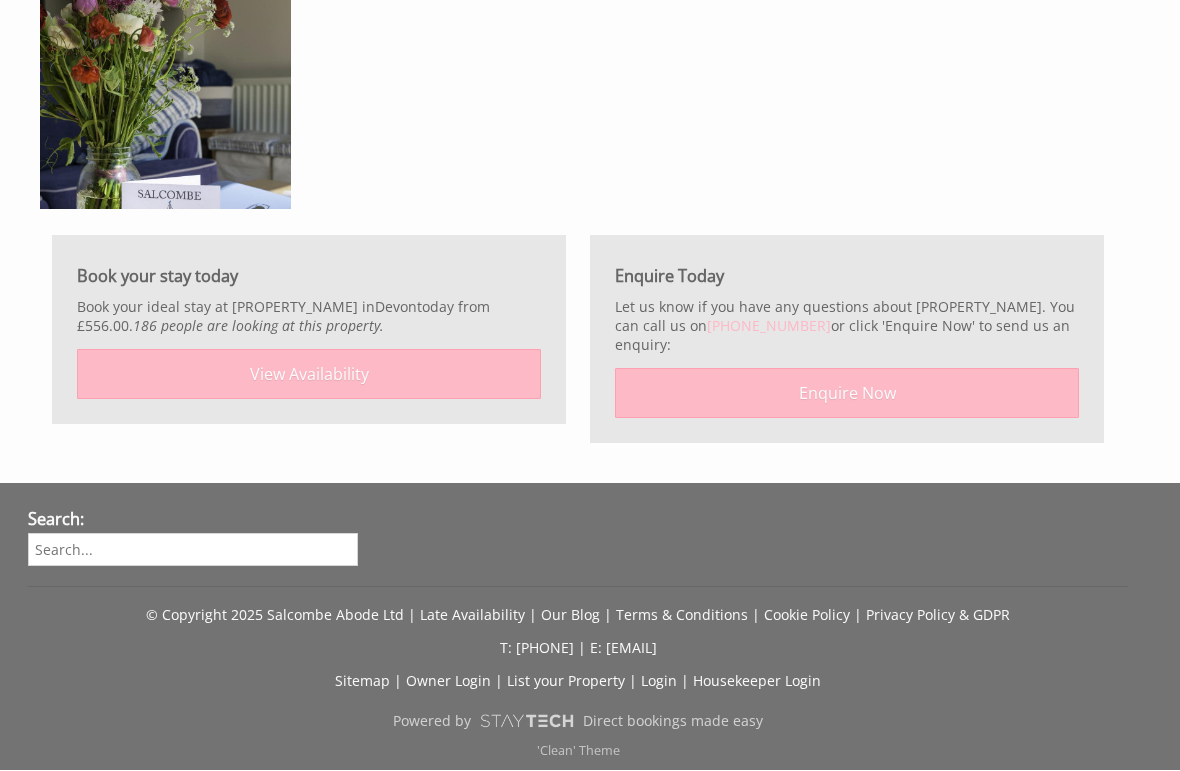 click on "View Availability" at bounding box center (309, 375) 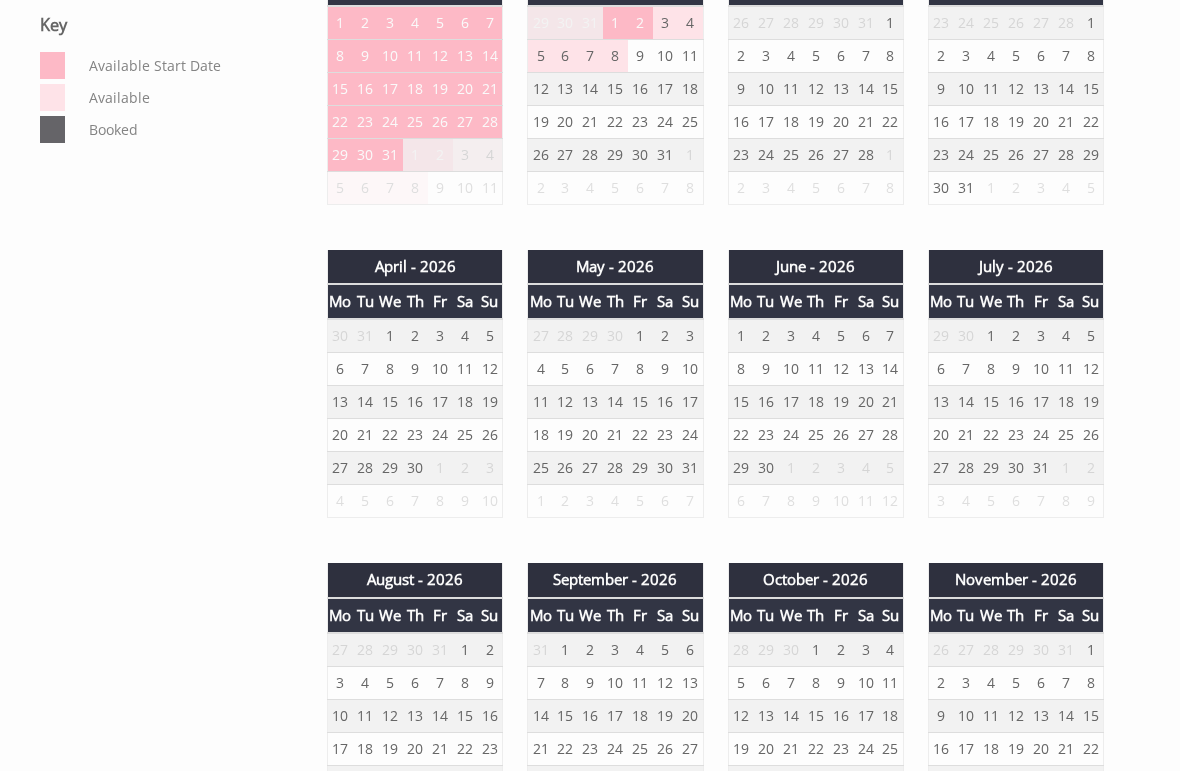 scroll, scrollTop: 1118, scrollLeft: 0, axis: vertical 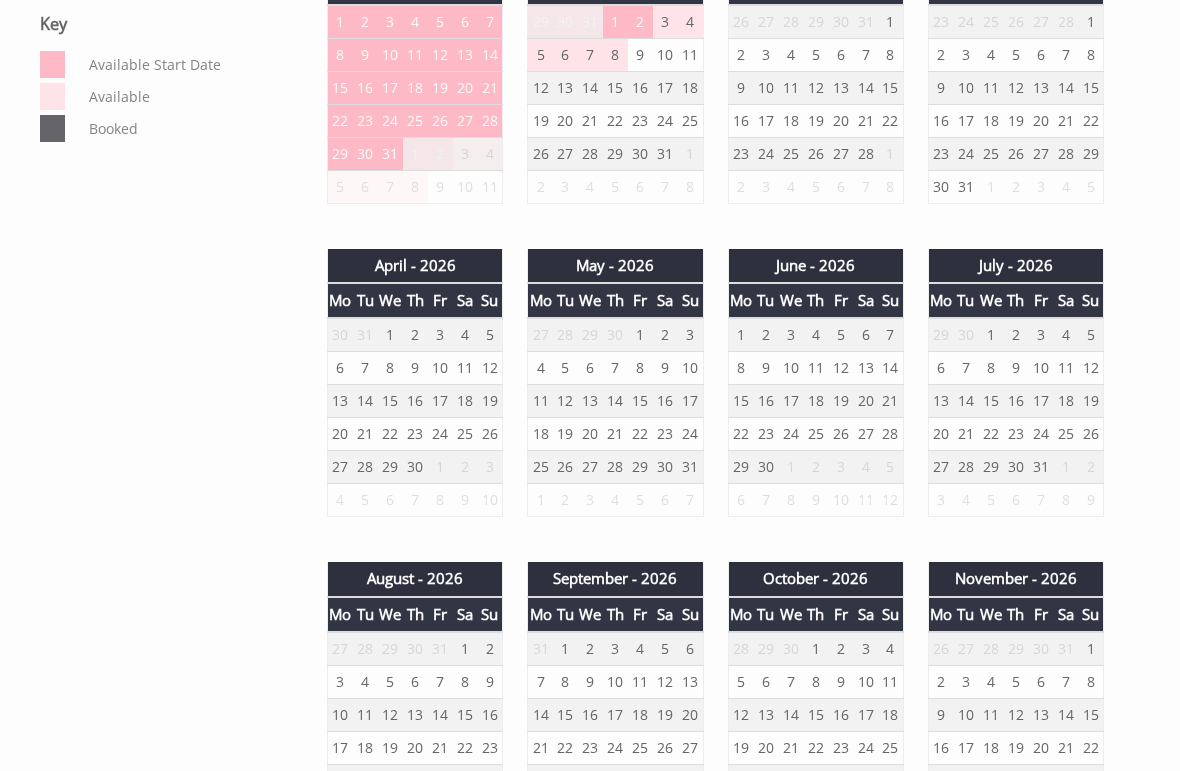 click on "2" at bounding box center (665, 335) 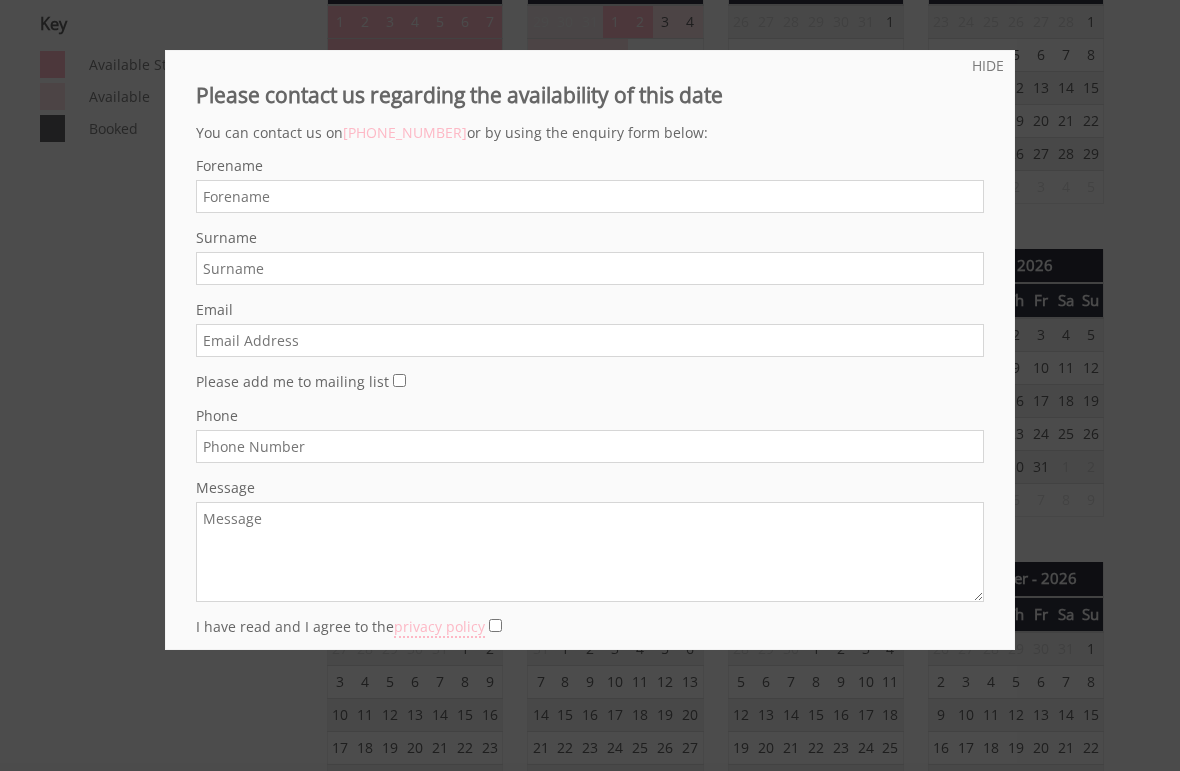 click on "HIDE" at bounding box center [988, 65] 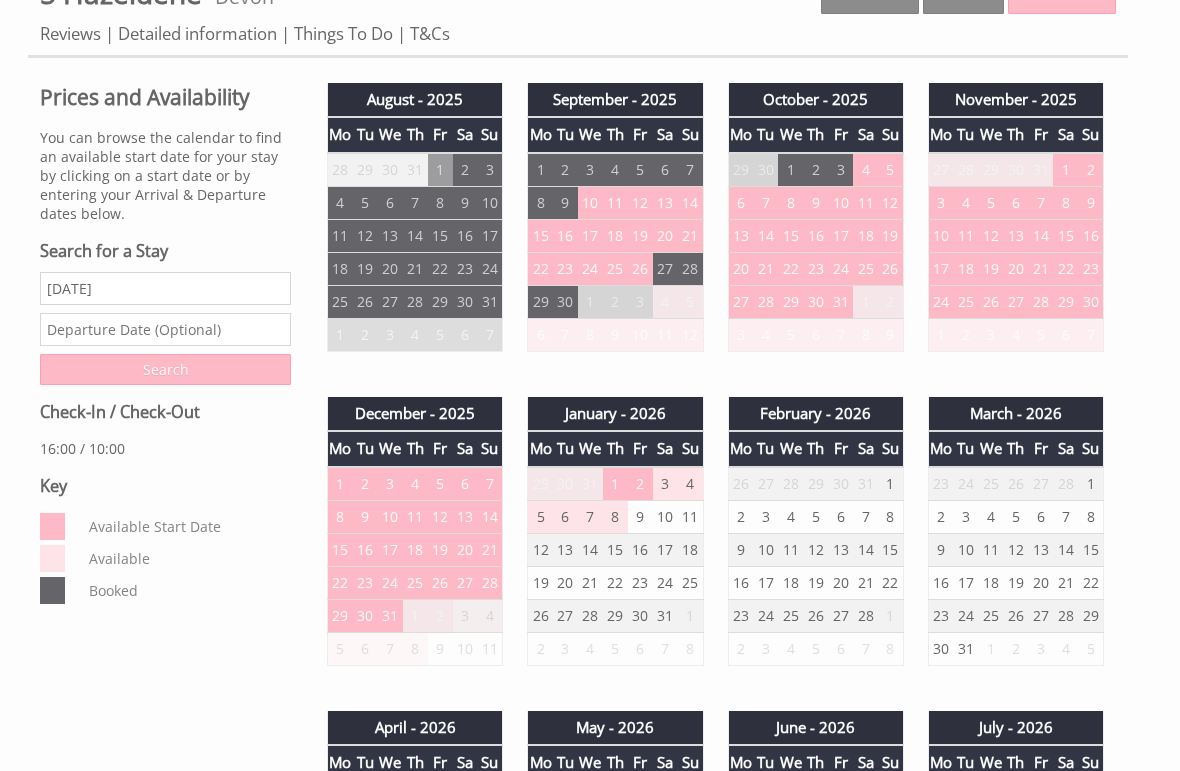 scroll, scrollTop: 645, scrollLeft: 0, axis: vertical 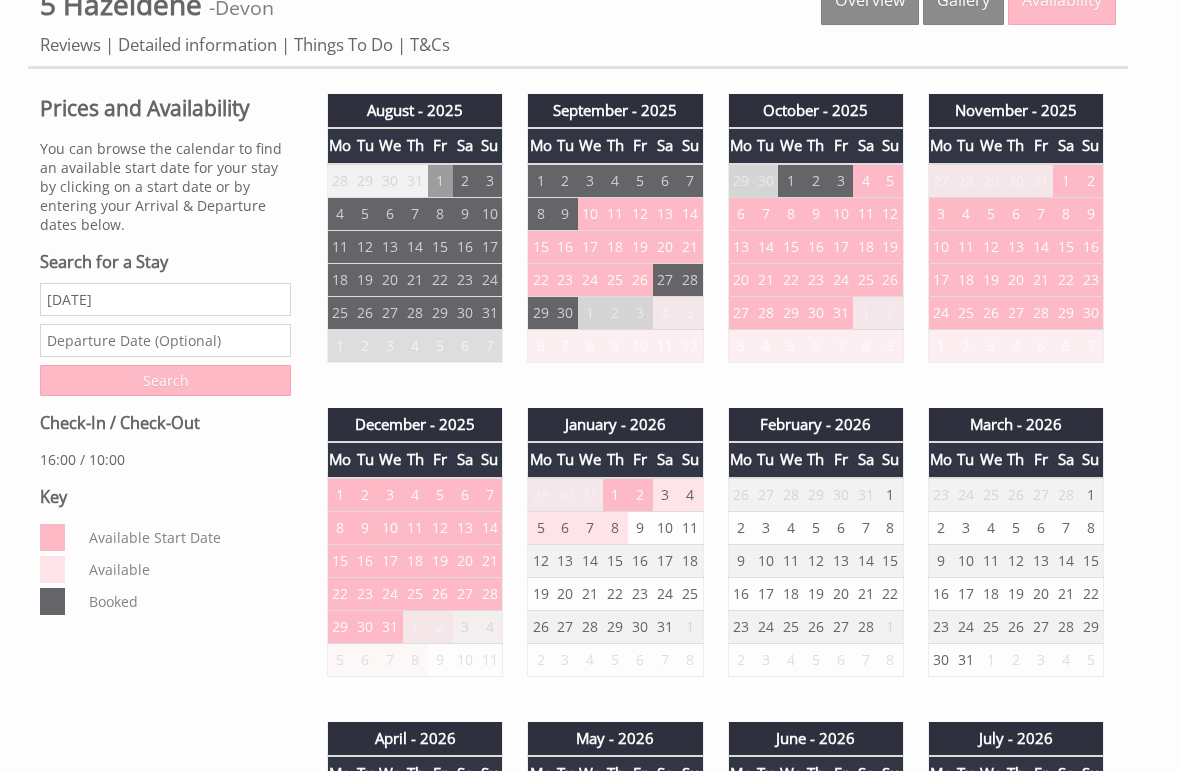 click on "13" at bounding box center [665, 213] 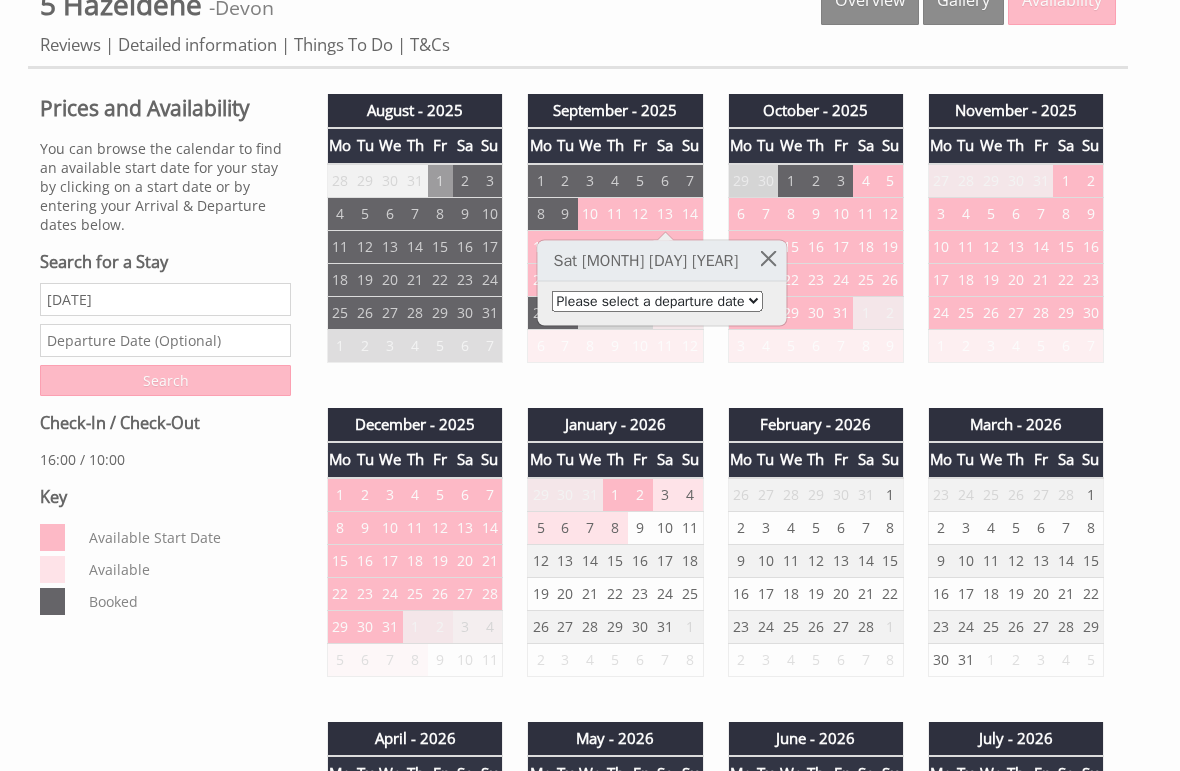 click on "Please select a departure date 16th Sep 2025 - £1,080.00 17th Sep 2025 - £1,147.00 18th Sep 2025 - £1,215.00 19th Sep 2025 - £1,282.00 20th Sep 2025 - £1,350.00" at bounding box center [657, 301] 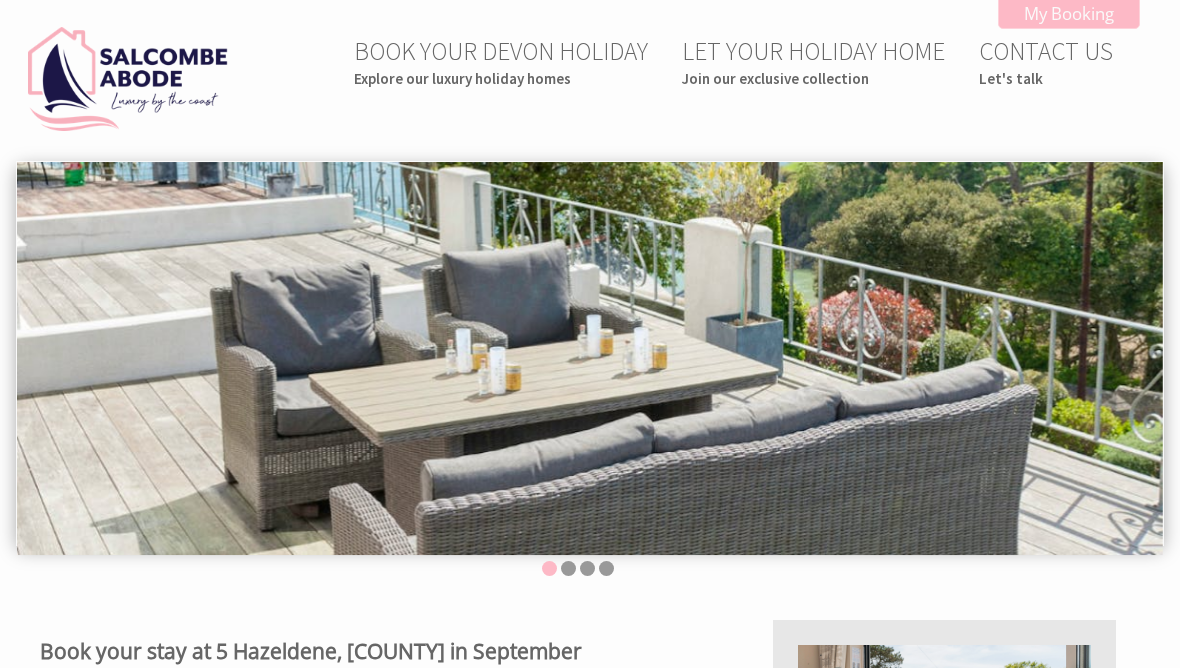 scroll, scrollTop: 621, scrollLeft: 0, axis: vertical 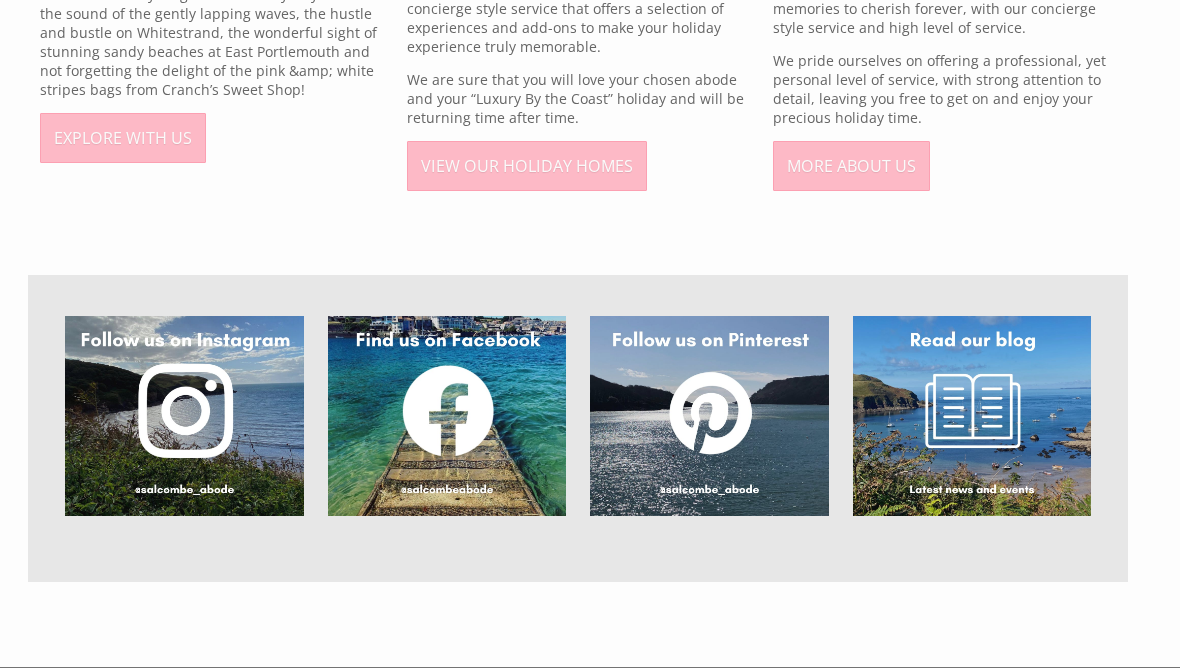 click on "VIEW OUR HOLIDAY HOMES" at bounding box center (527, 167) 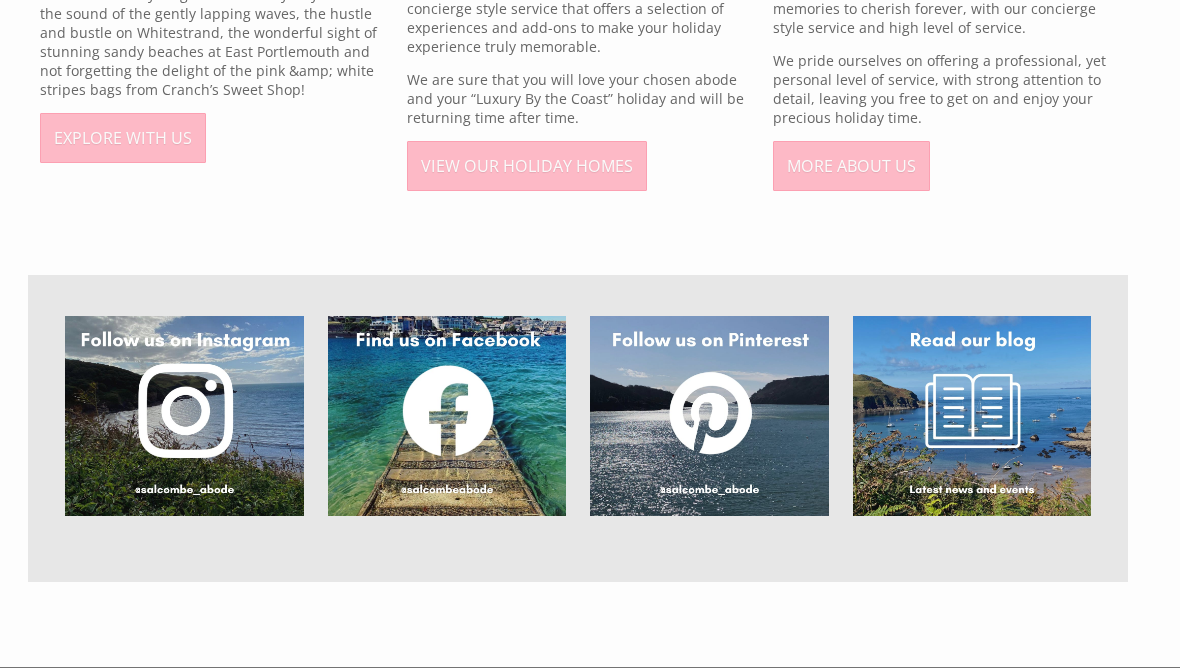 scroll, scrollTop: 1240, scrollLeft: 0, axis: vertical 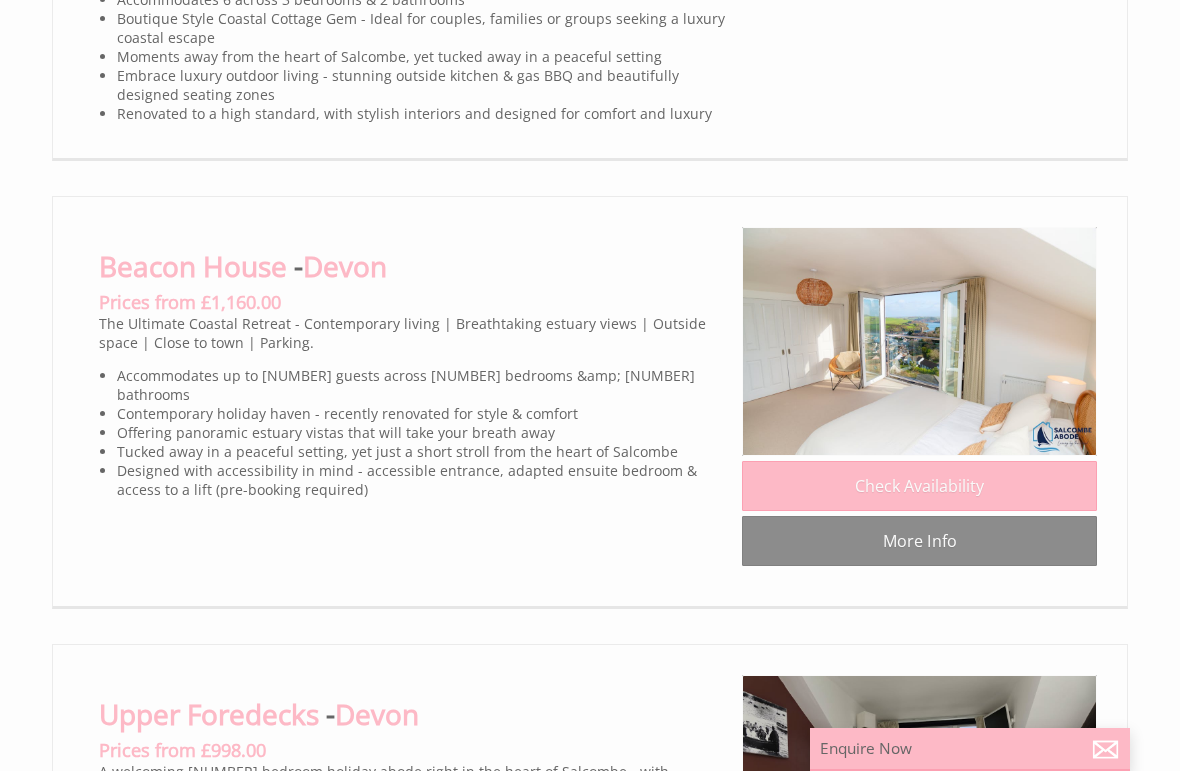 click on "More Info" at bounding box center [919, -62] 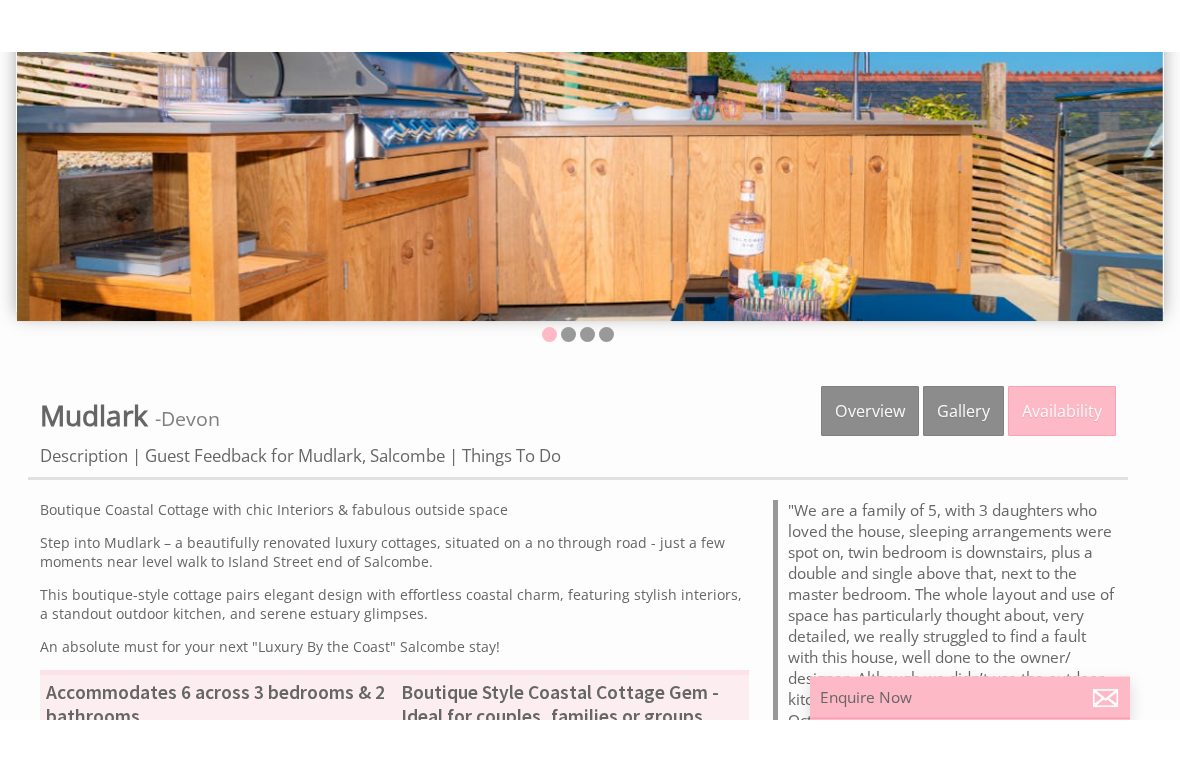 scroll, scrollTop: 286, scrollLeft: 0, axis: vertical 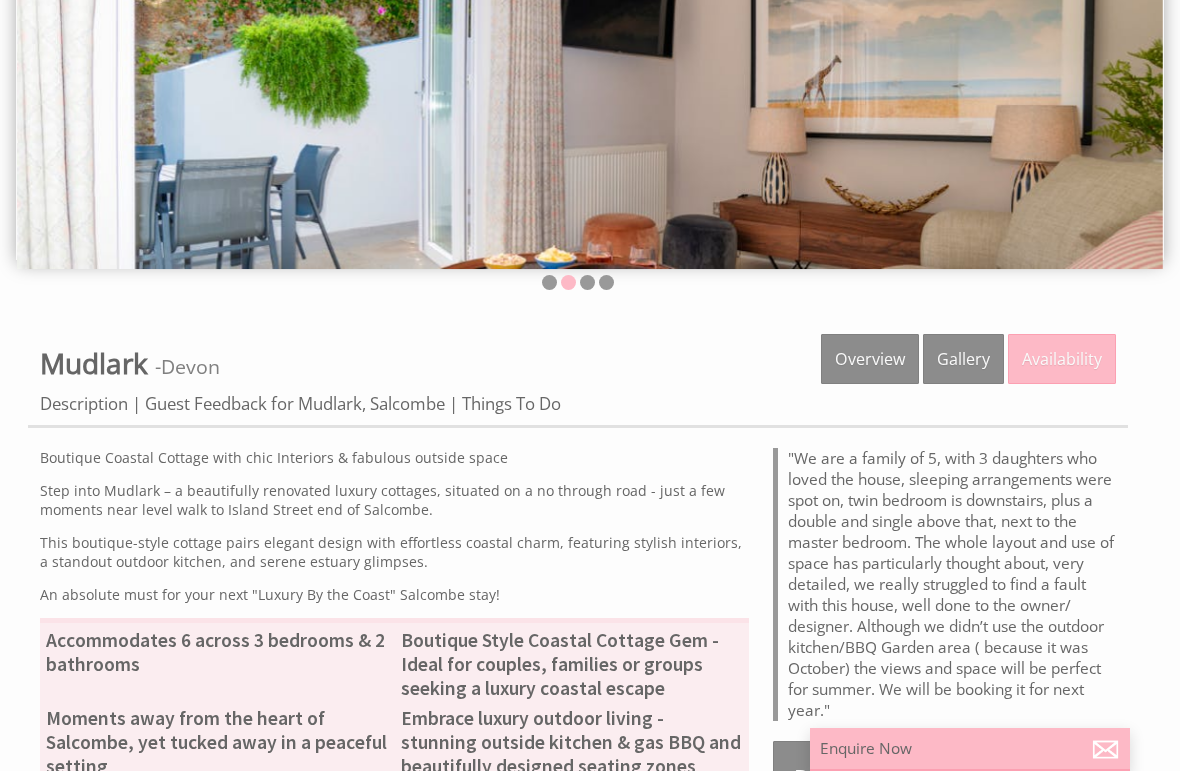 click on "Overview" at bounding box center [870, 359] 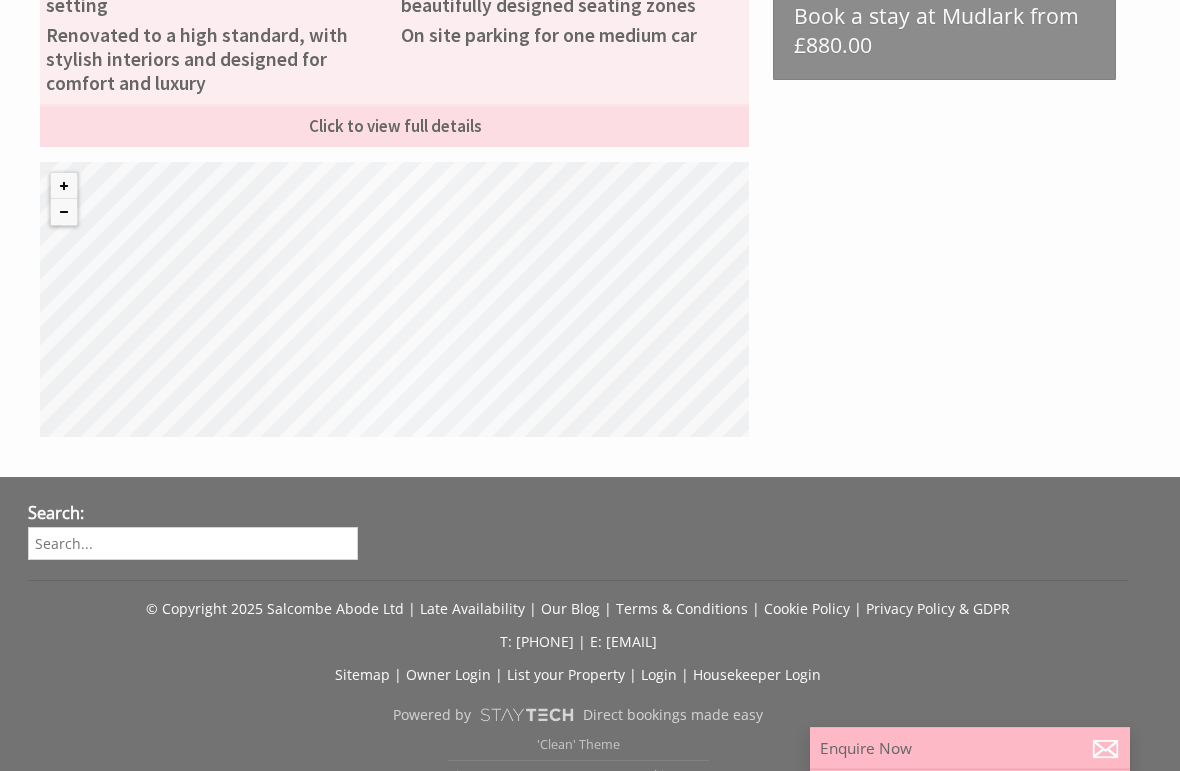 scroll, scrollTop: 1047, scrollLeft: 0, axis: vertical 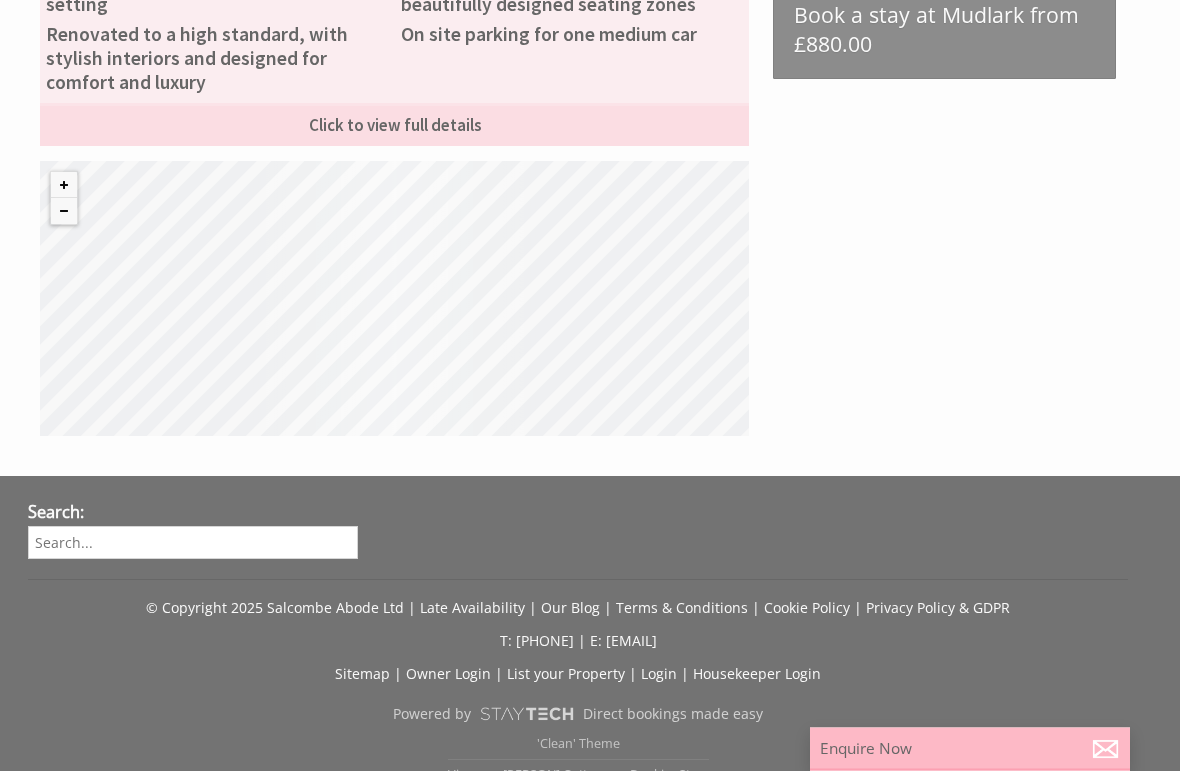 click on "Click to view full details" at bounding box center [394, 125] 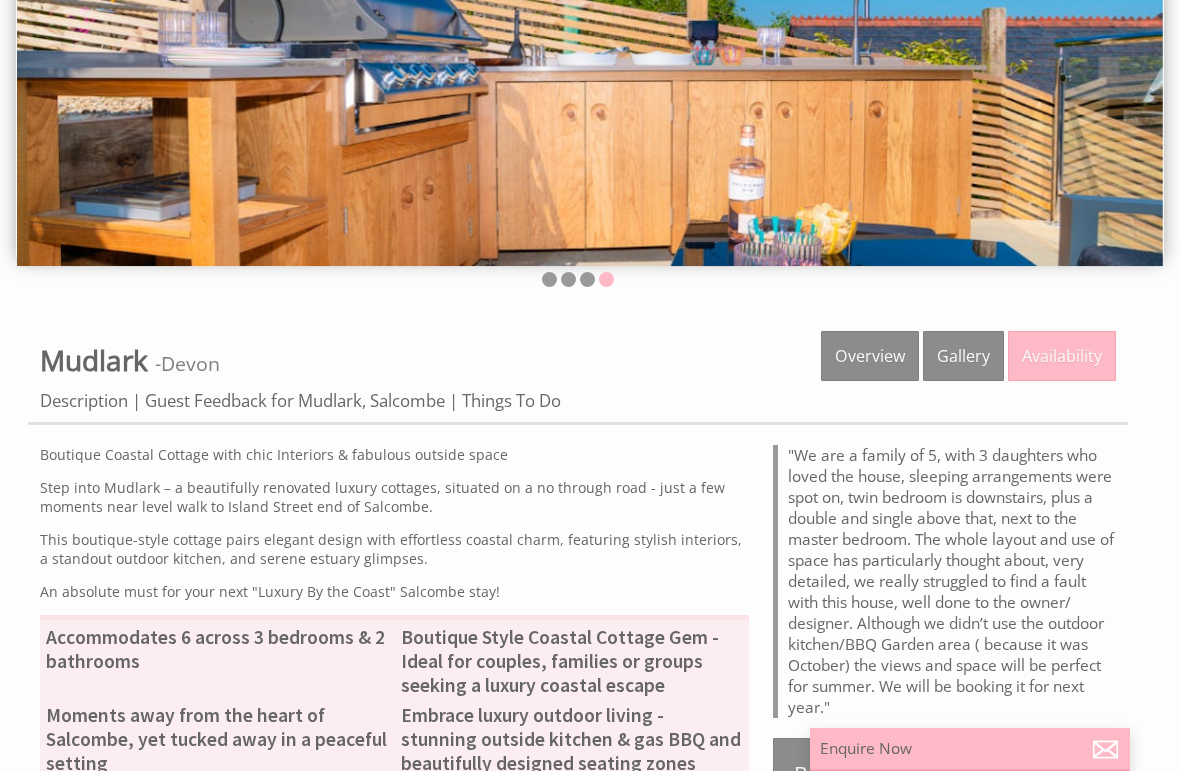 scroll, scrollTop: 300, scrollLeft: 0, axis: vertical 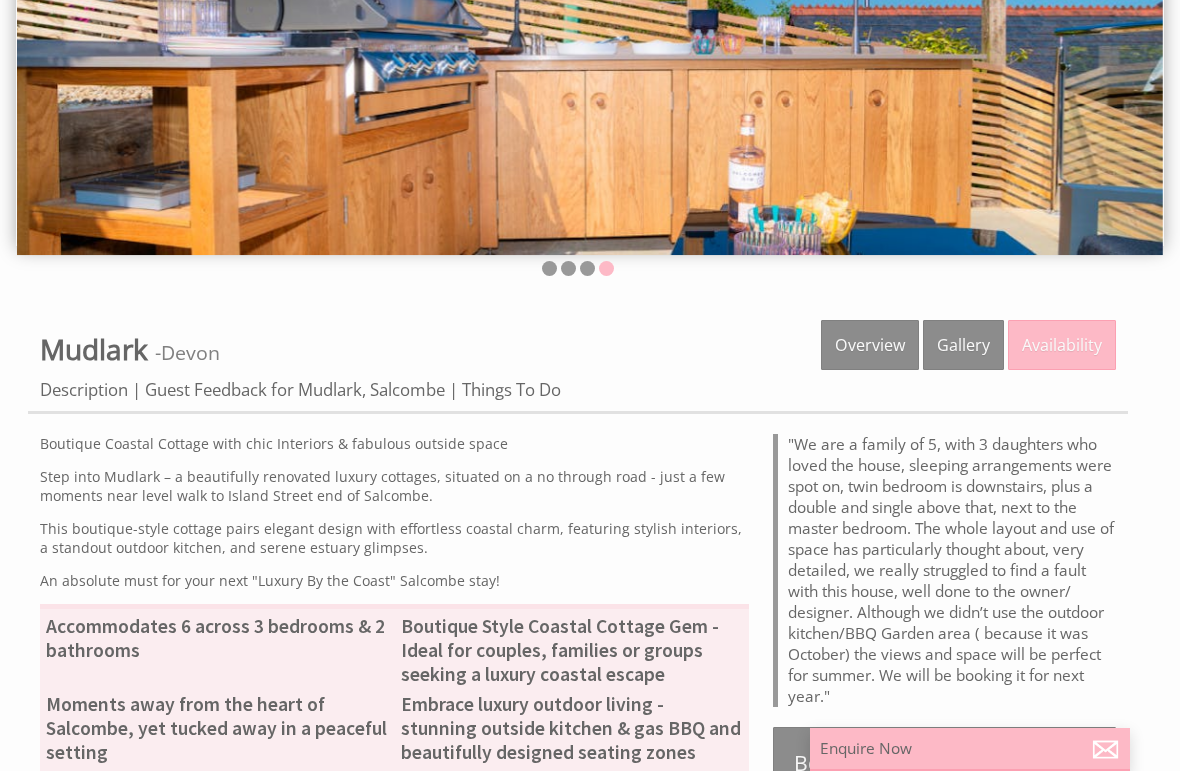 click on "Gallery" at bounding box center (963, 345) 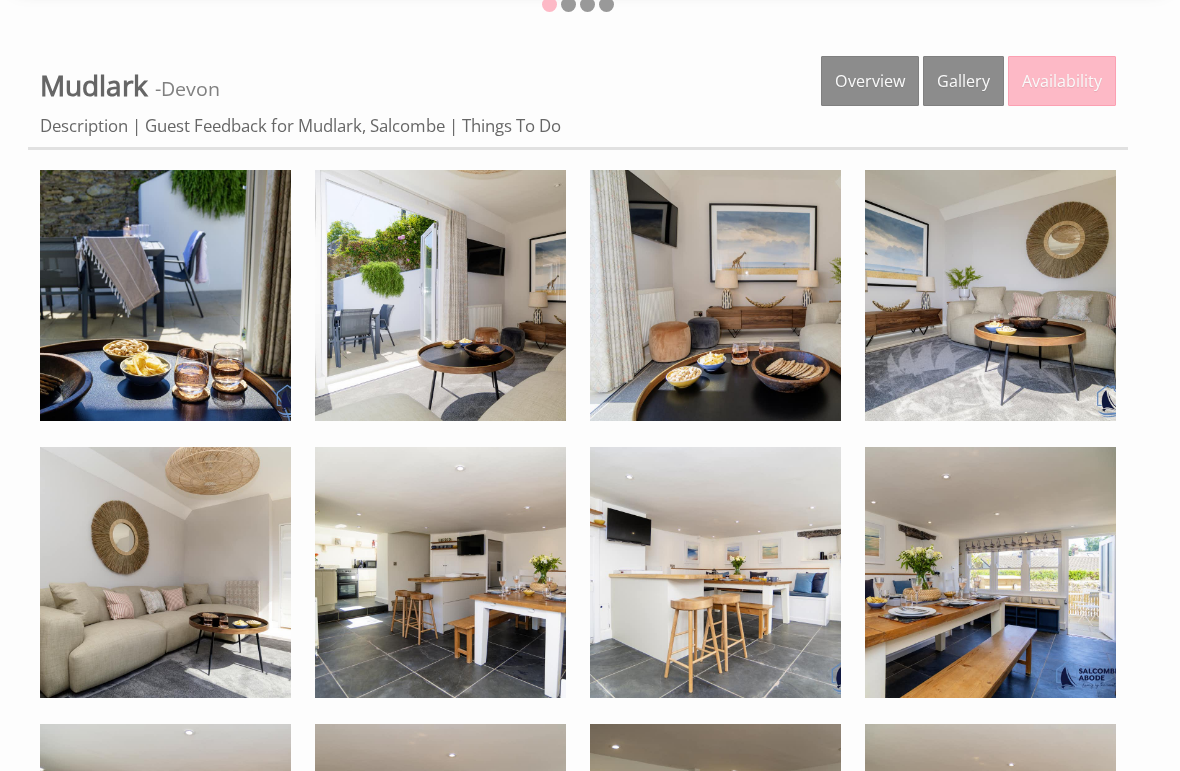 scroll, scrollTop: 562, scrollLeft: 0, axis: vertical 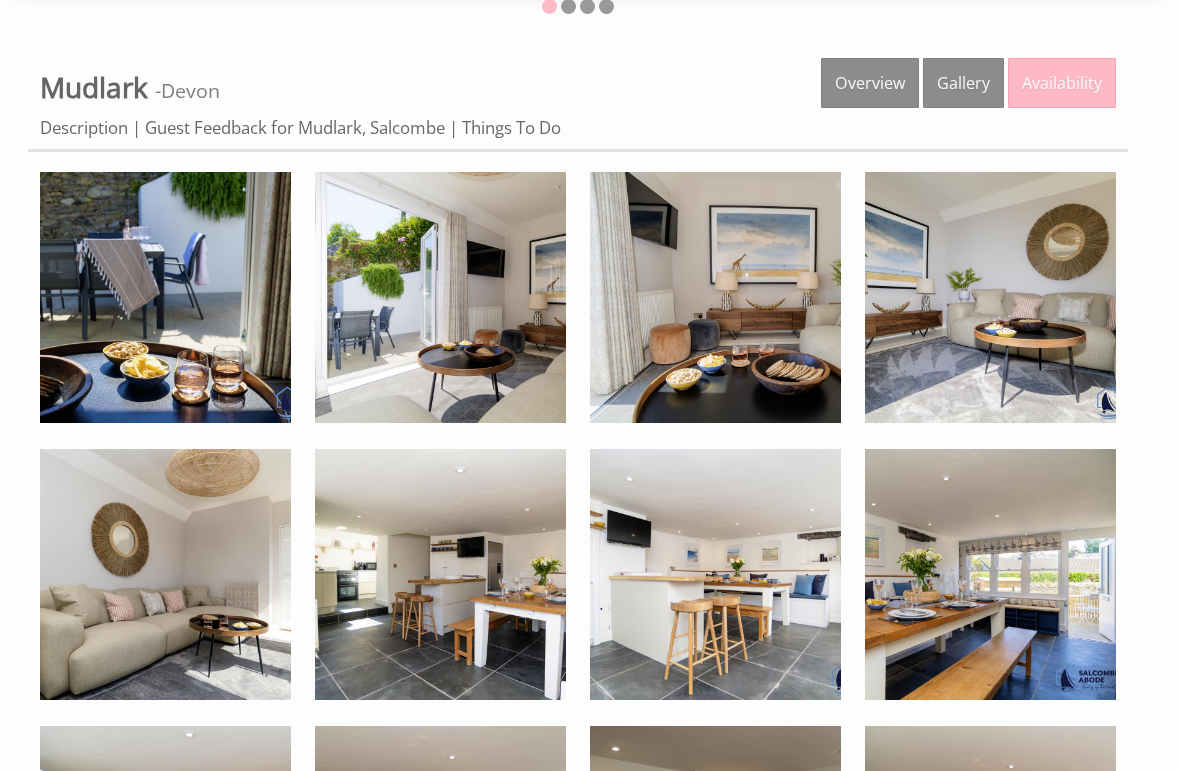 click at bounding box center [165, 297] 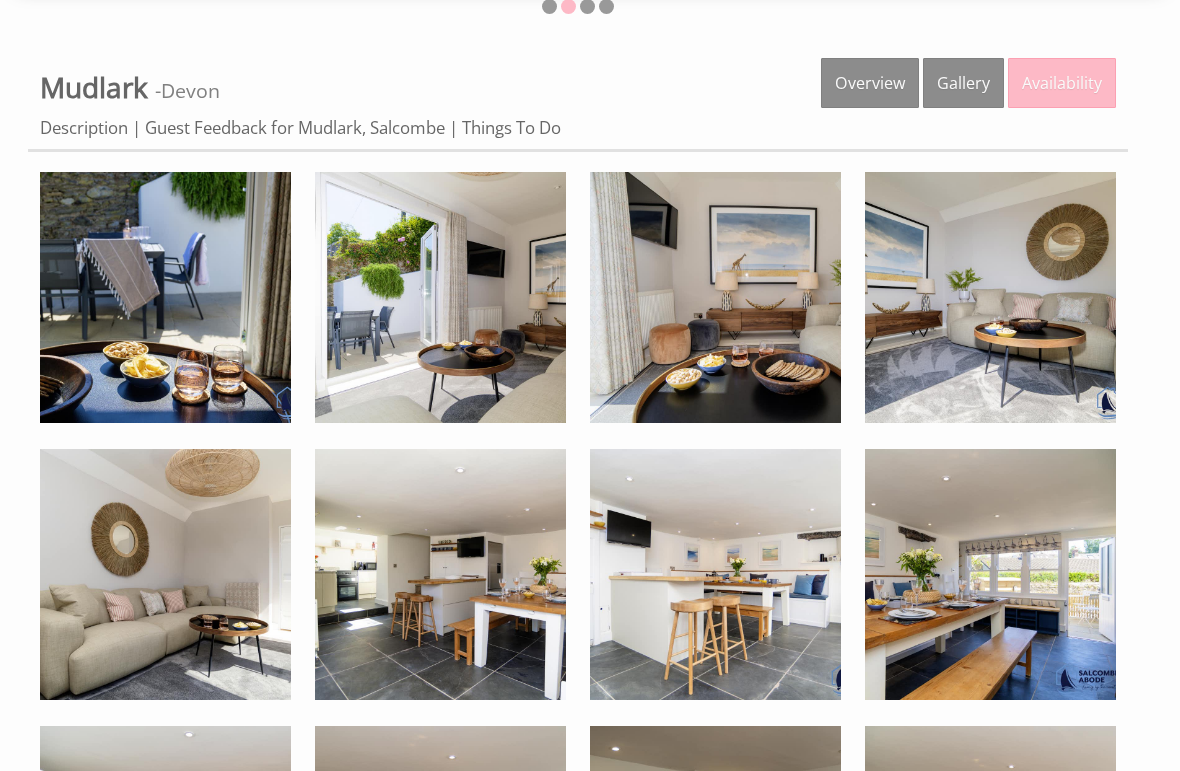click on "Availability" at bounding box center [1062, 83] 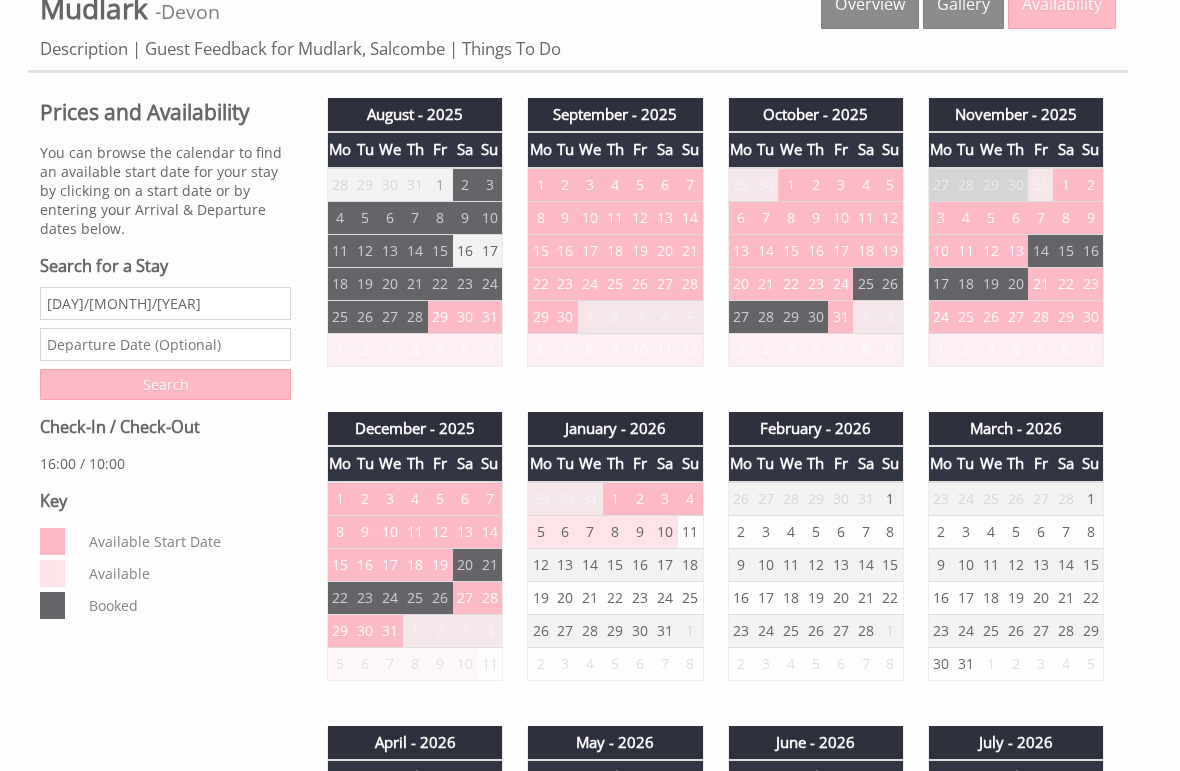 scroll, scrollTop: 642, scrollLeft: 0, axis: vertical 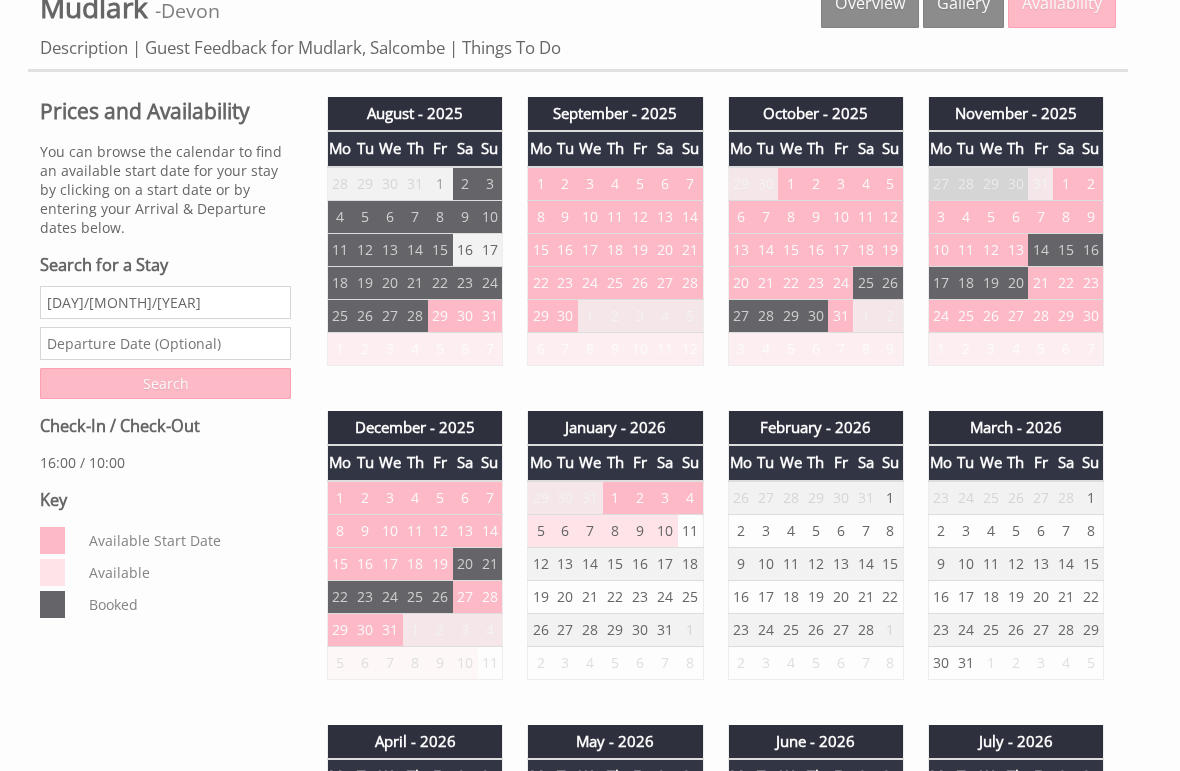 click on "11" at bounding box center [865, 216] 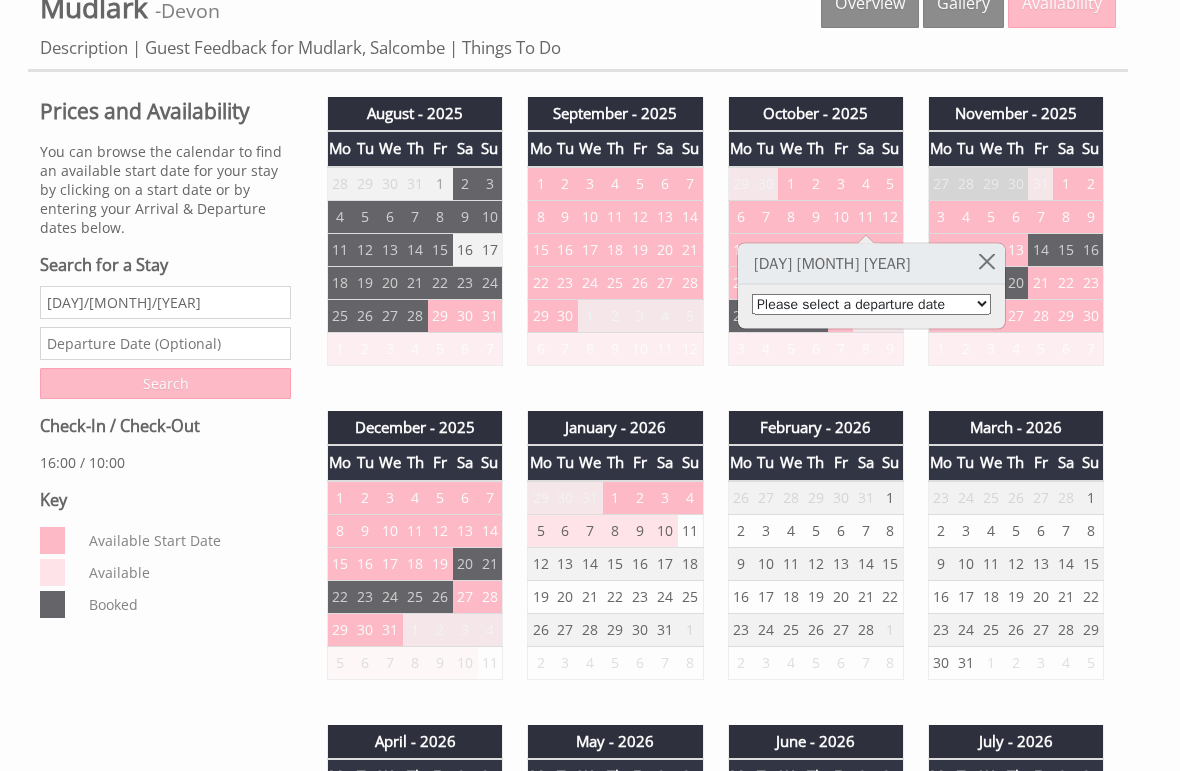 click on "Please select a departure date [DAY] [MONTH] [YEAR] - [PRICE] [DAY] [MONTH] [YEAR] - [PRICE] [DAY] [MONTH] [YEAR] - [PRICE] [DAY] [MONTH] [YEAR] - [PRICE] [DAY] [MONTH] [YEAR] - [PRICE]" at bounding box center (871, 304) 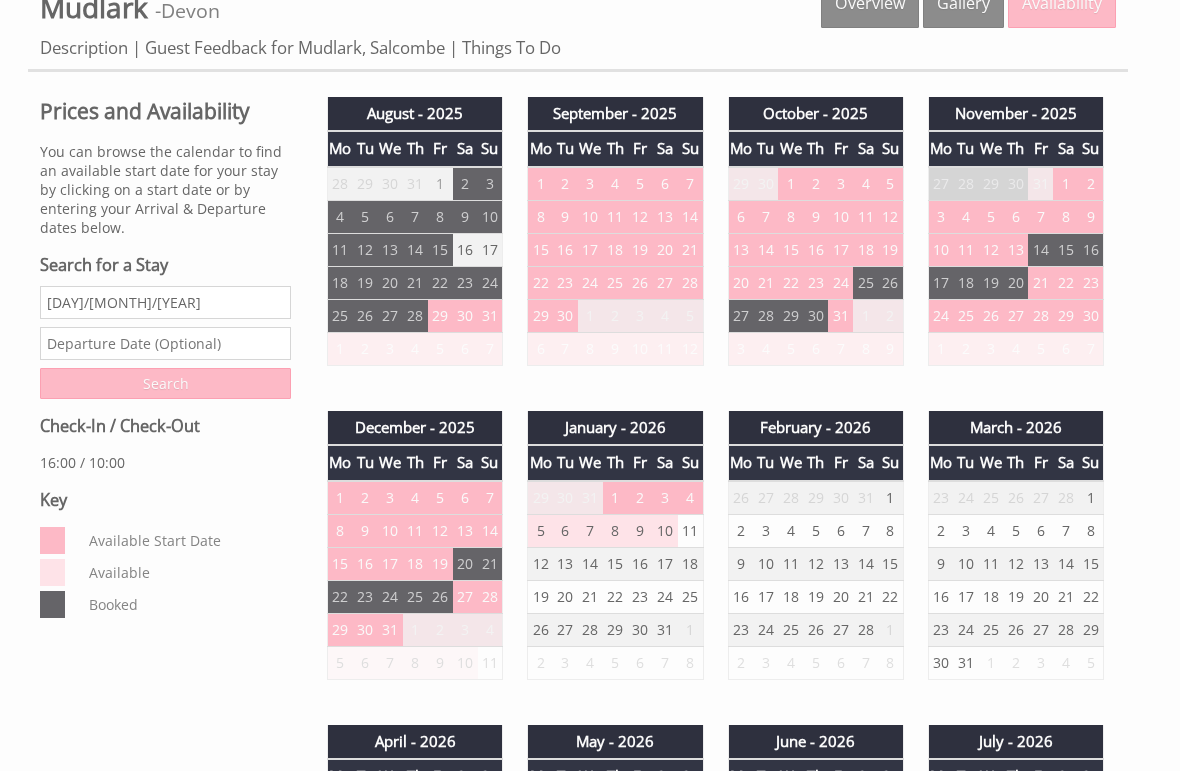 click on "11" at bounding box center (865, 216) 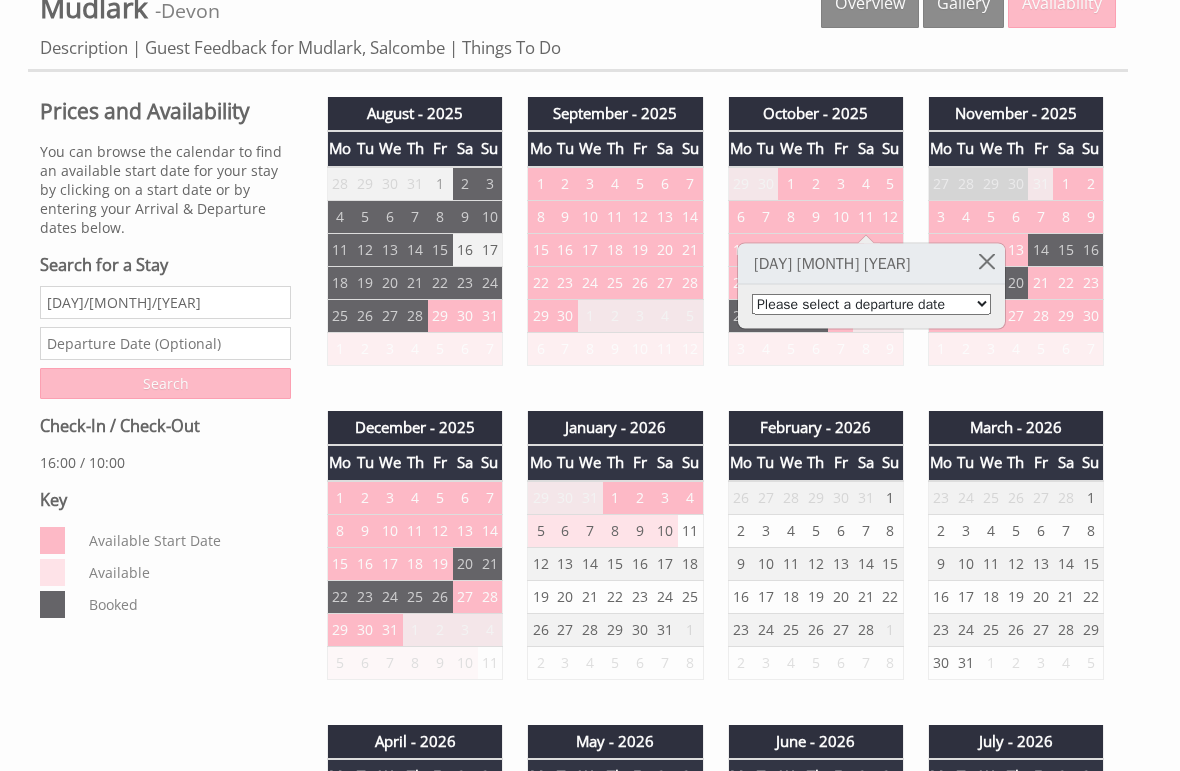 click on "Please select a departure date [DAY] [MONTH] [YEAR] - [PRICE] [DAY] [MONTH] [YEAR] - [PRICE] [DAY] [MONTH] [YEAR] - [PRICE] [DAY] [MONTH] [YEAR] - [PRICE] [DAY] [MONTH] [YEAR] - [PRICE]" at bounding box center [871, 304] 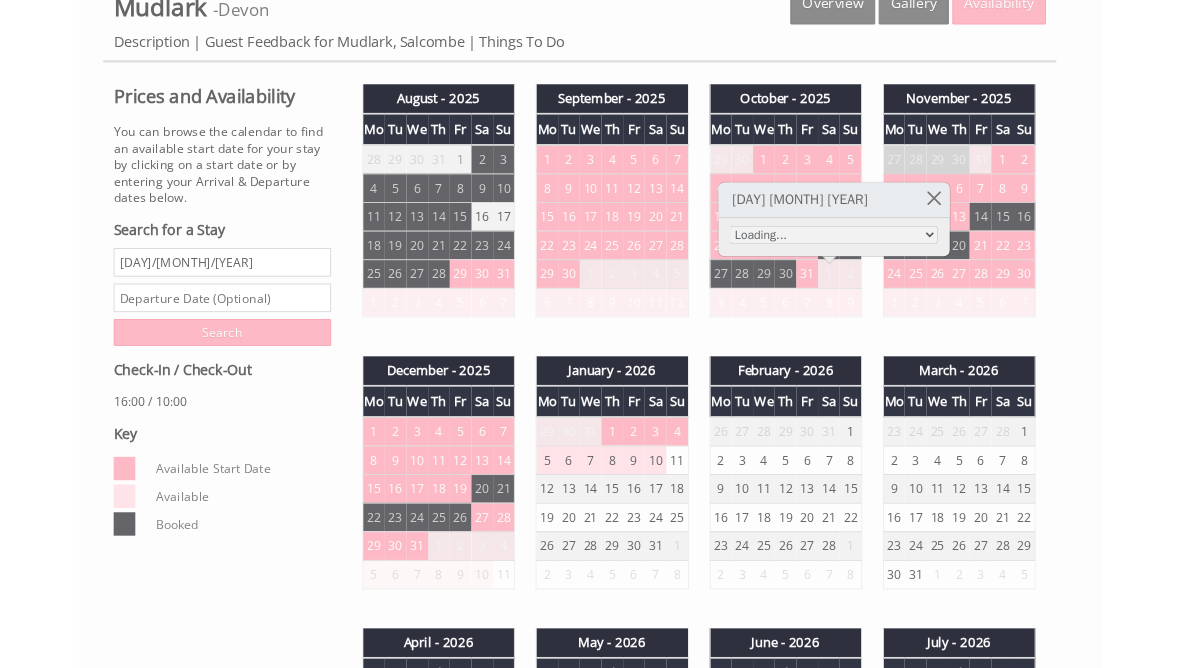 scroll, scrollTop: 745, scrollLeft: 0, axis: vertical 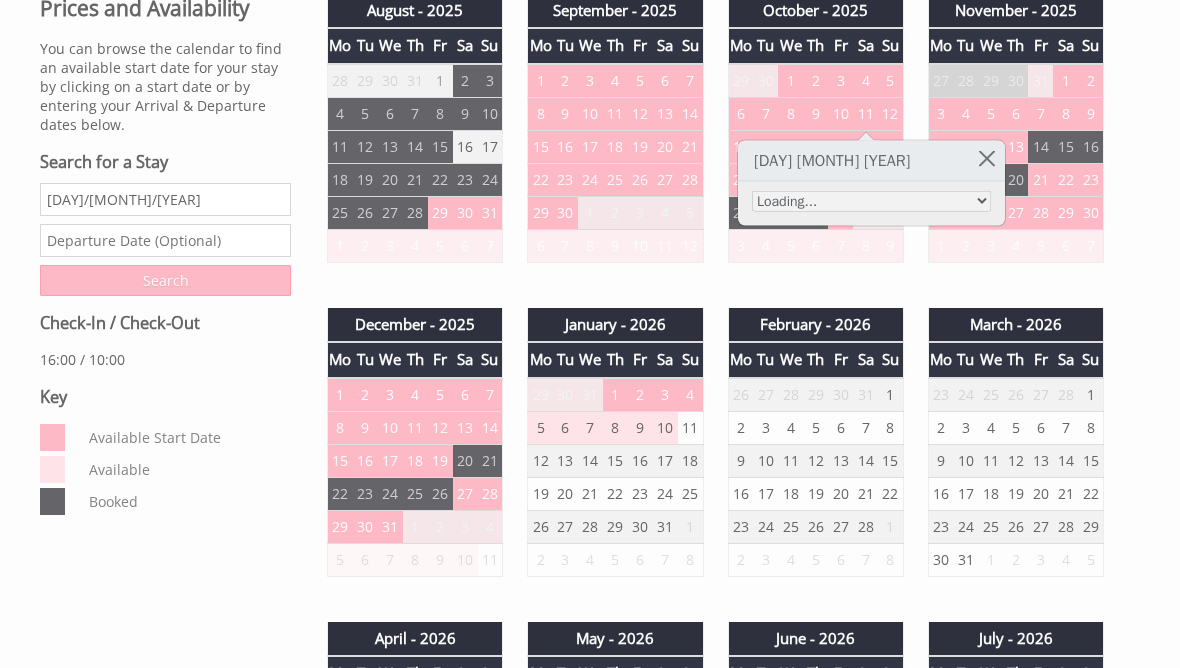 click on "Please select a departure date [DAY] [MONTH] [YEAR] - £960.00 Loading... [DAY] [MONTH] [YEAR] - £1,080.00 [DAY] [MONTH] [YEAR] - £1,140.00 [DAY] [MONTH] [YEAR] - £1,195.00" at bounding box center [871, 204] 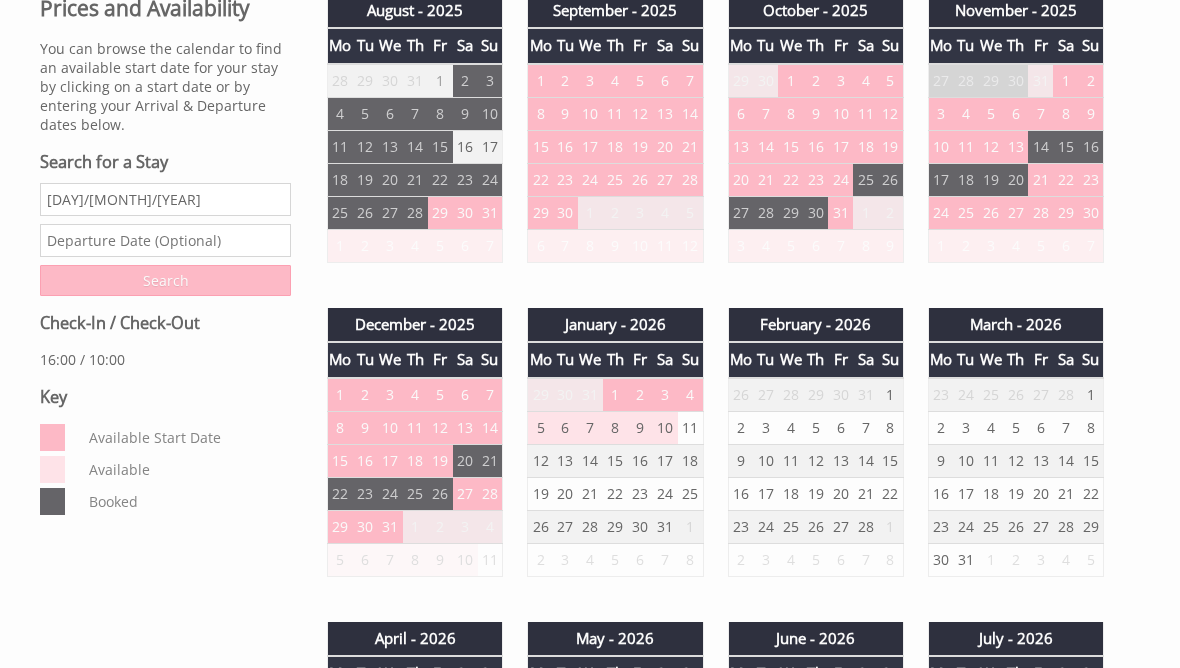 click on "18" at bounding box center [865, 146] 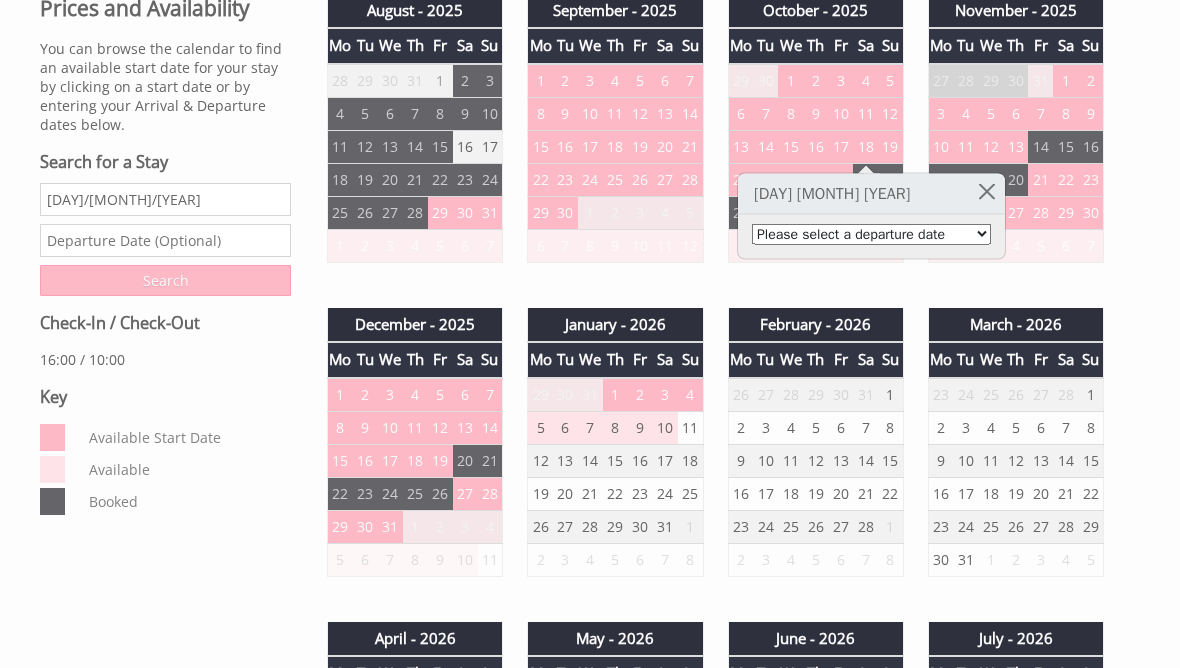 click on "18" at bounding box center [865, 146] 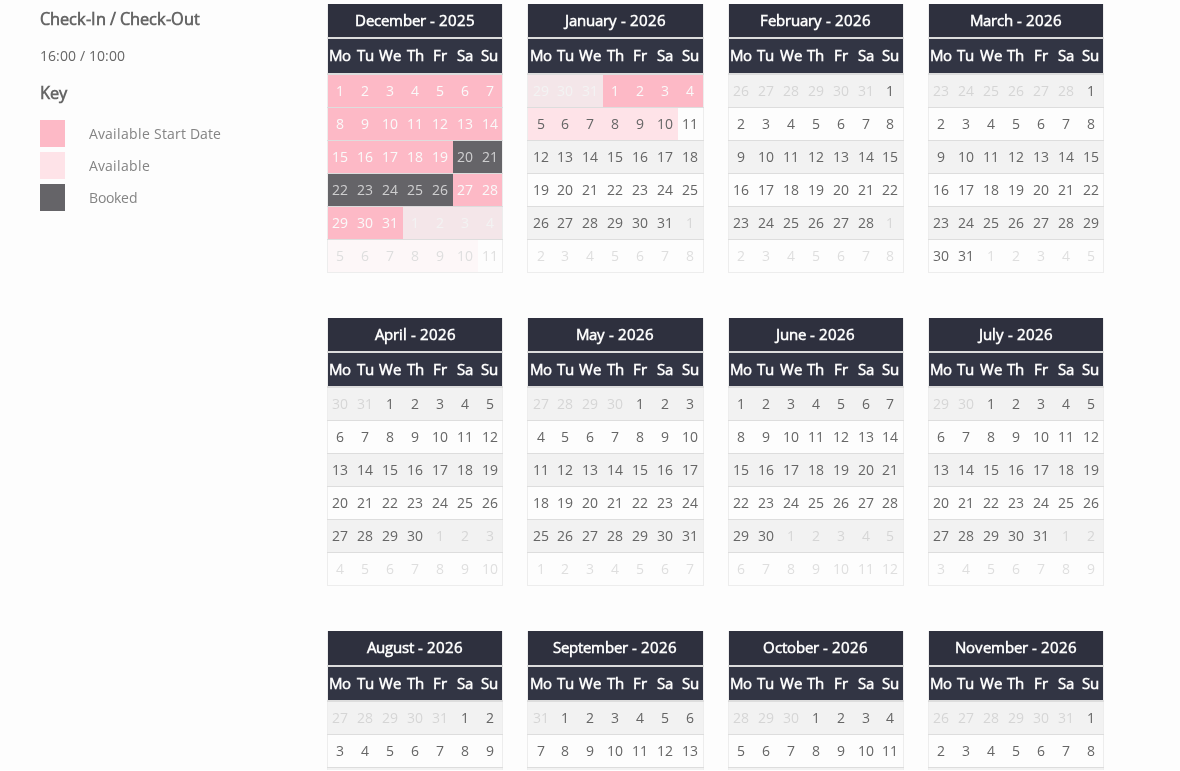 scroll, scrollTop: 1049, scrollLeft: 0, axis: vertical 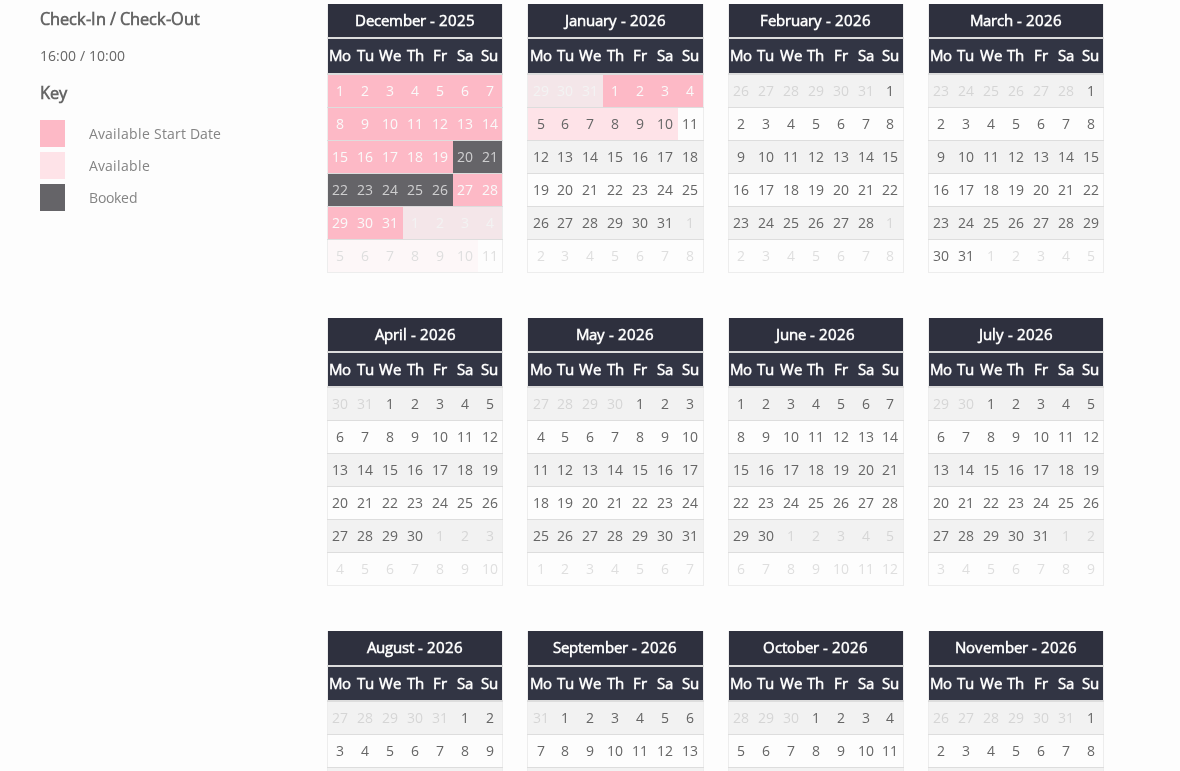 click on "2" at bounding box center (665, 404) 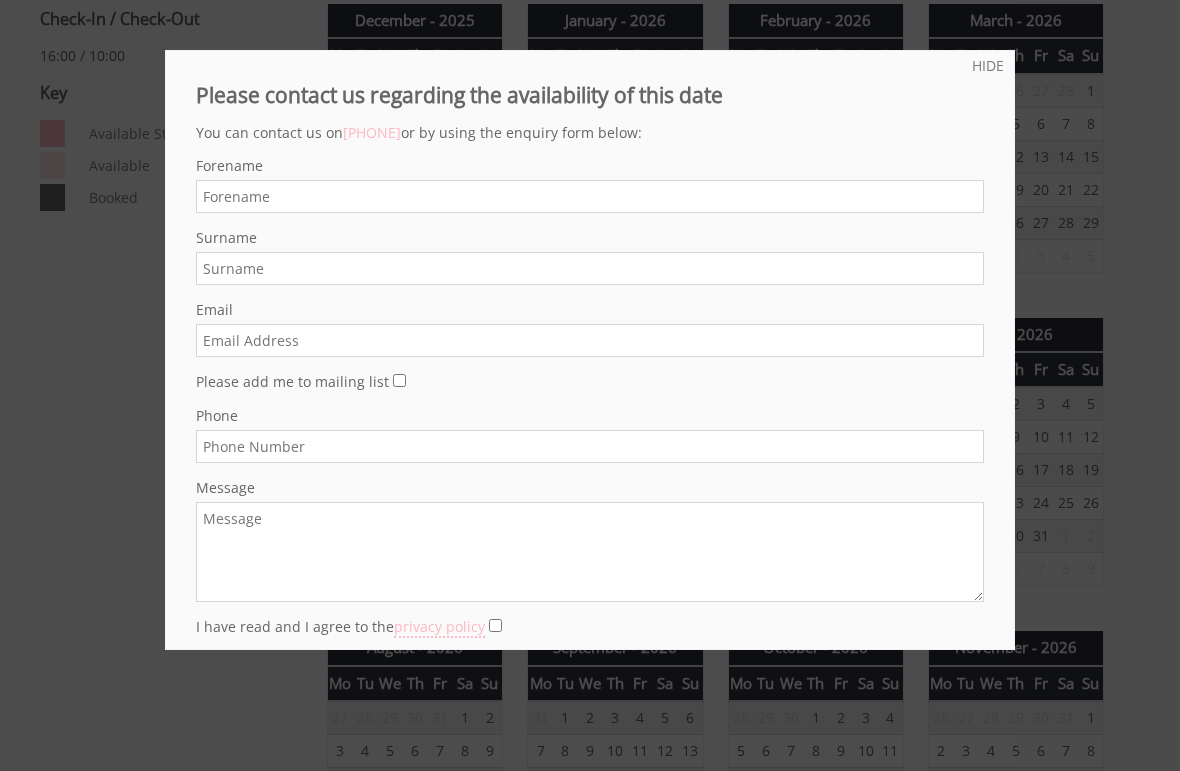 click at bounding box center [590, 385] 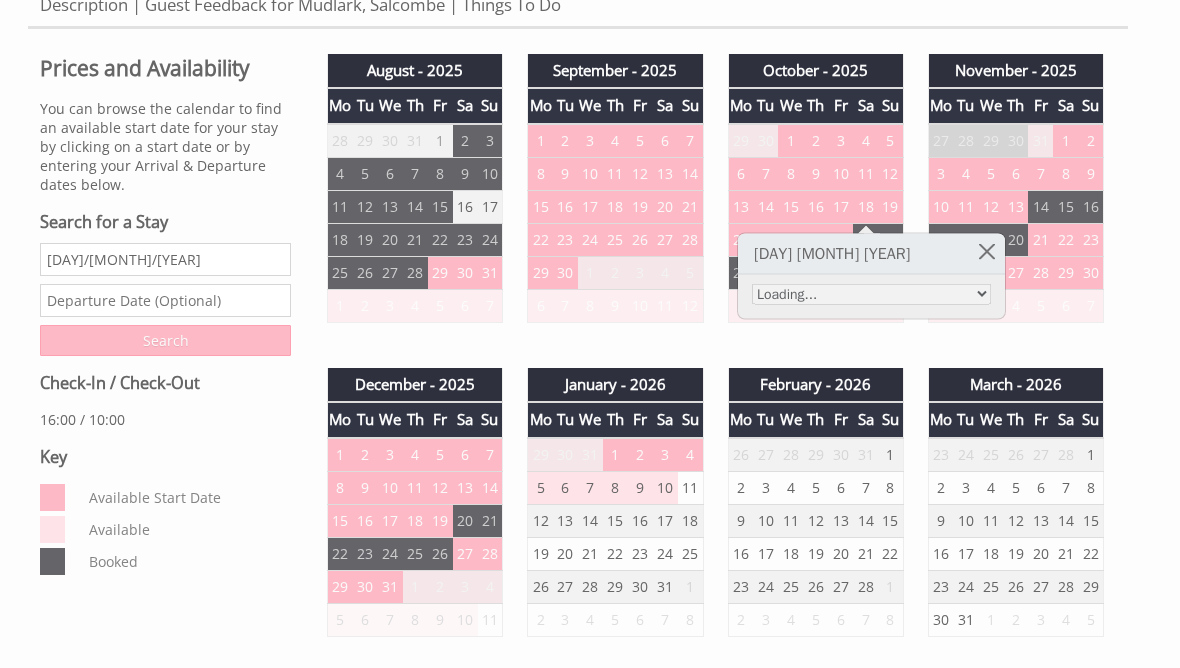 scroll, scrollTop: 685, scrollLeft: 0, axis: vertical 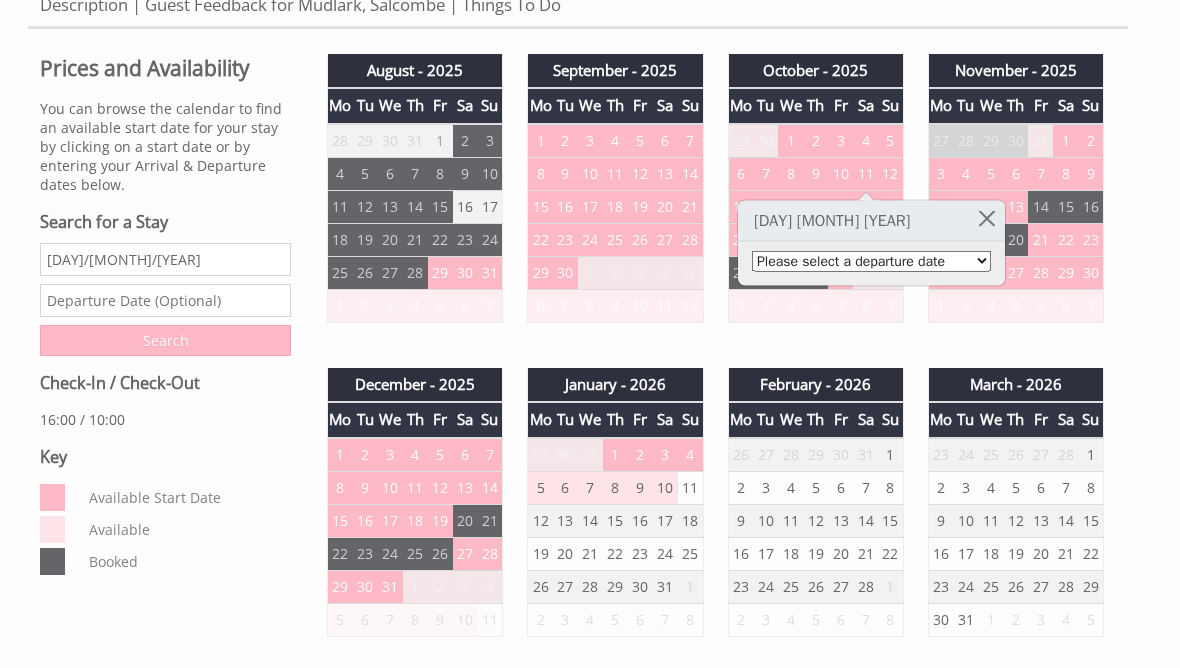 click on "Please select a departure date [DAY] [MONTH] [YEAR] - [PRICE] [DAY] [MONTH] [YEAR] - [PRICE] [DAY] [MONTH] [YEAR] - [PRICE] [DAY] [MONTH] [YEAR] - [PRICE] [DAY] [MONTH] [YEAR] - [PRICE]" at bounding box center [871, 261] 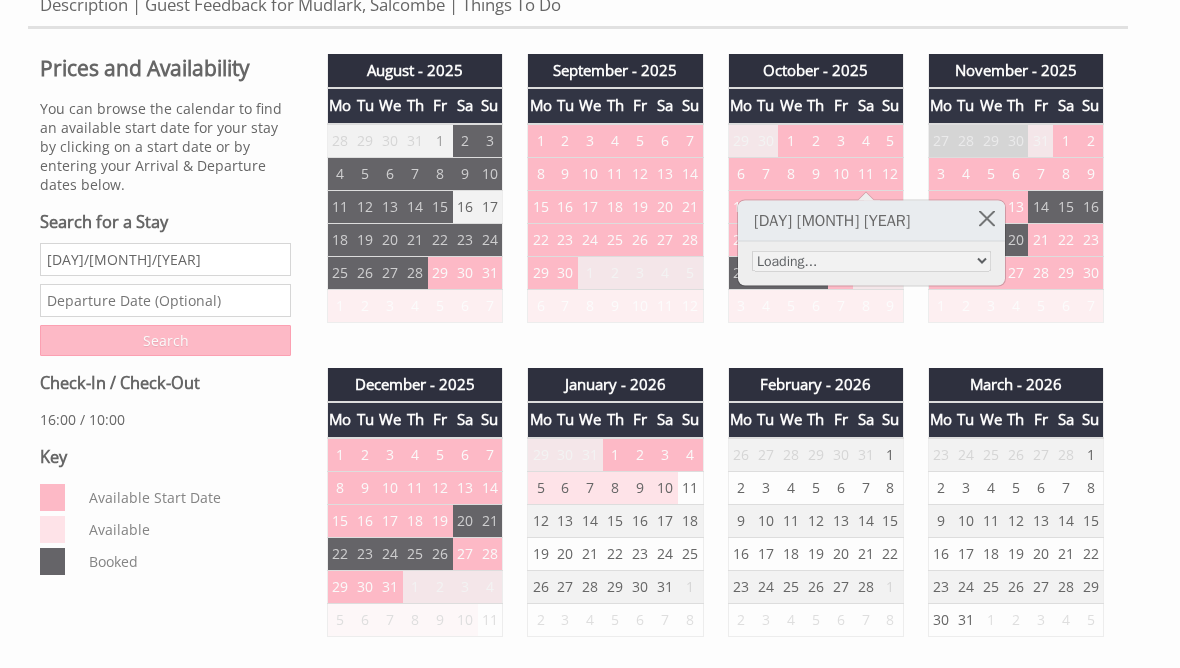 scroll, scrollTop: 562, scrollLeft: 0, axis: vertical 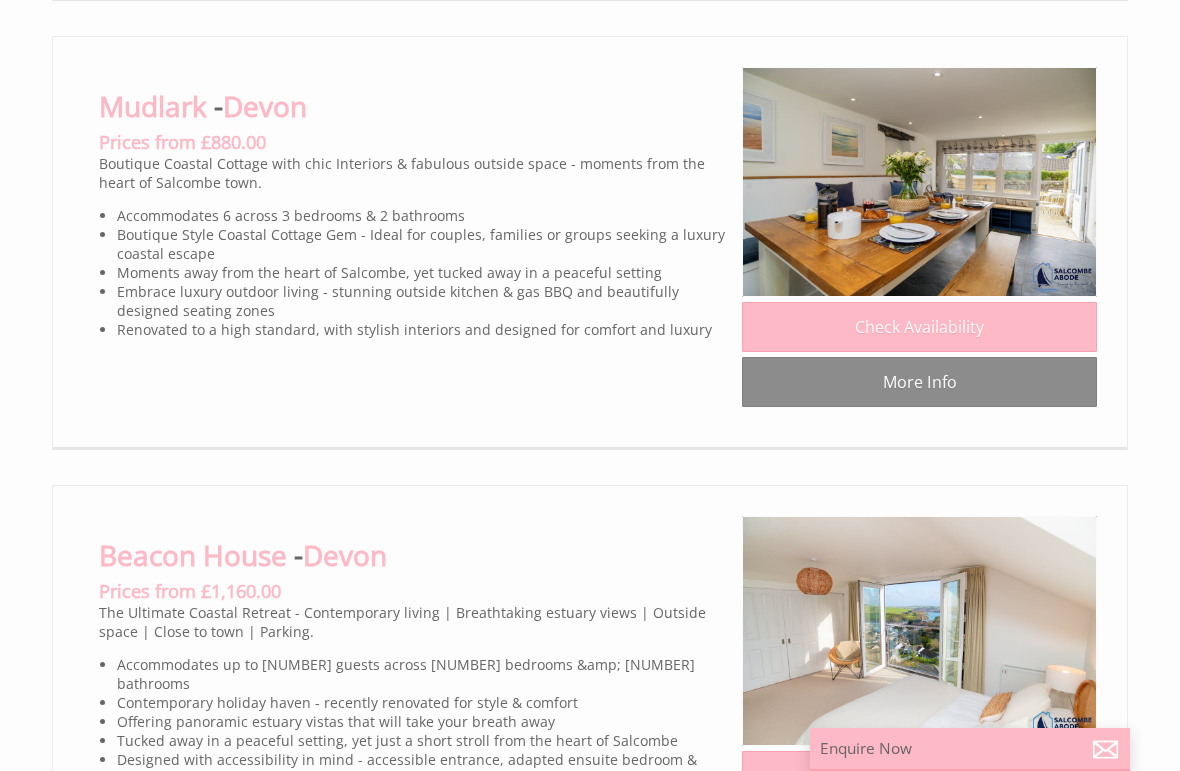 click on "More Info" at bounding box center [919, 382] 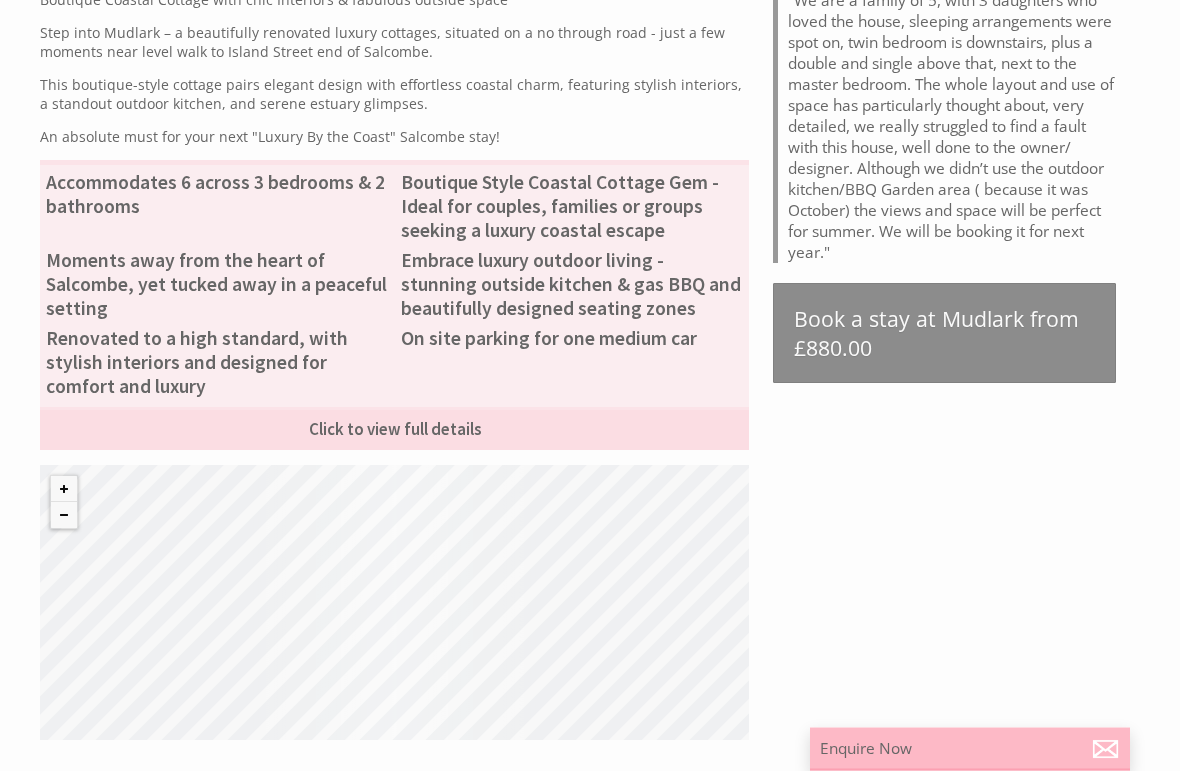 scroll, scrollTop: 744, scrollLeft: 0, axis: vertical 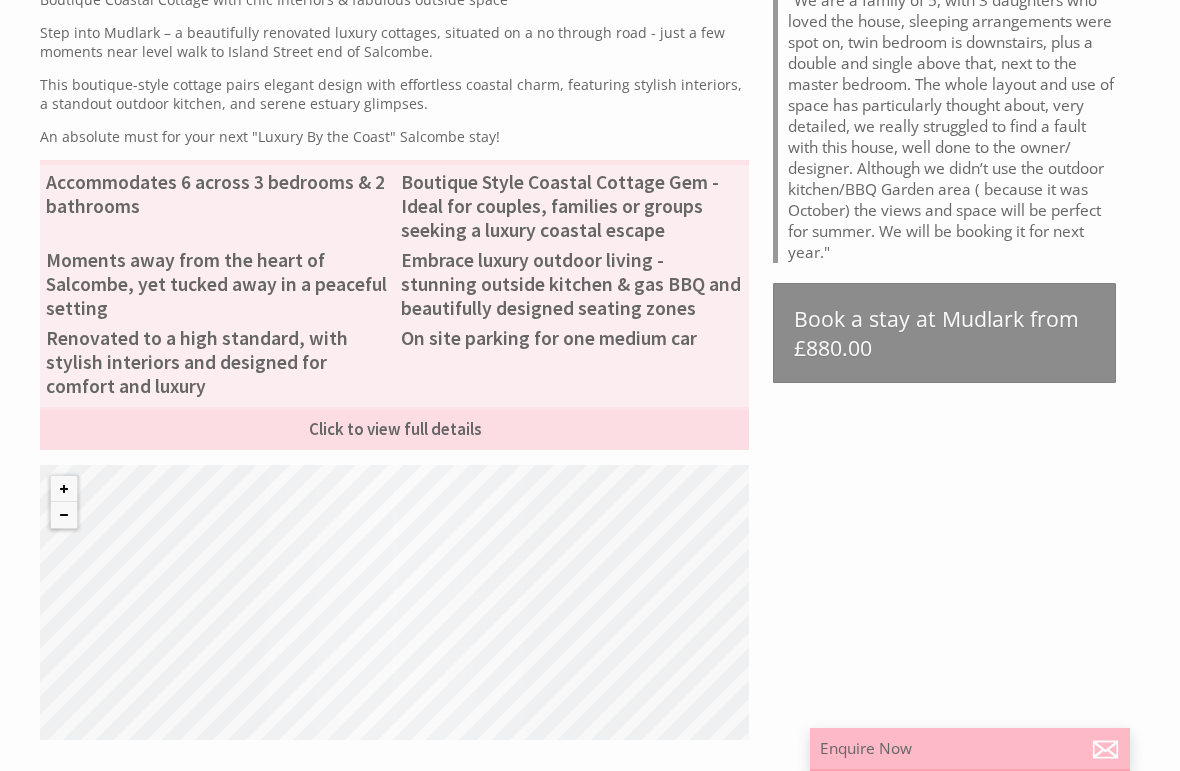 click on "Click to view full details" at bounding box center (394, 428) 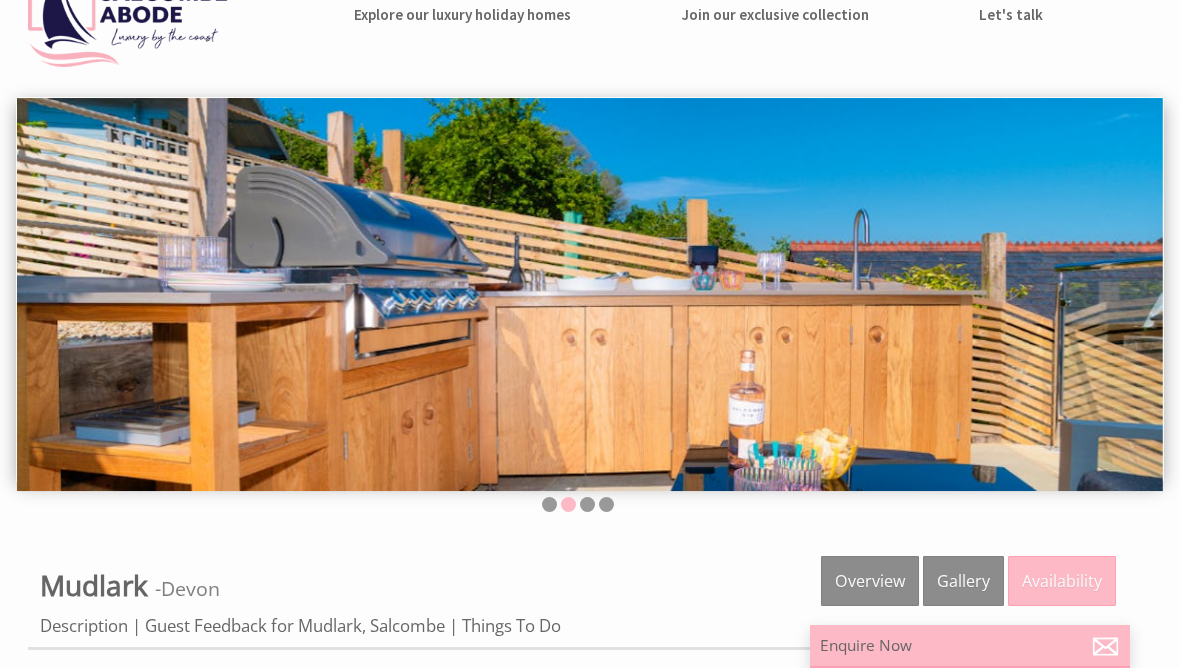 scroll, scrollTop: 0, scrollLeft: 0, axis: both 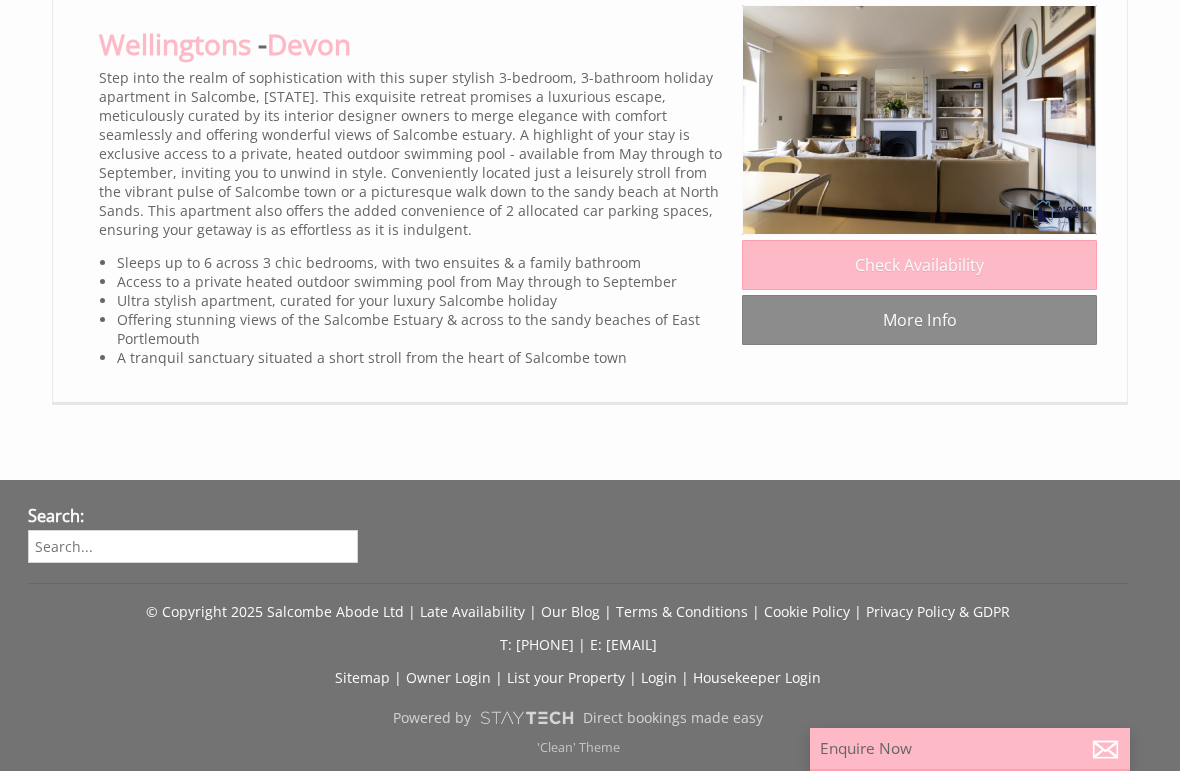 click on "More Info" at bounding box center [919, 320] 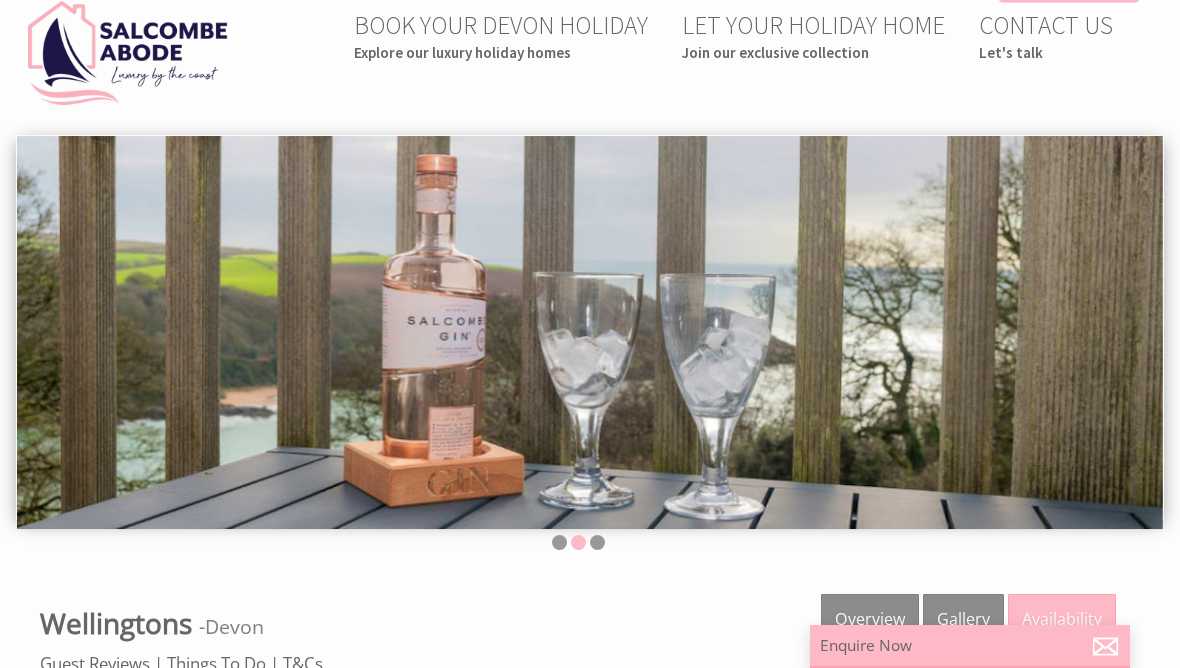 scroll, scrollTop: 0, scrollLeft: 0, axis: both 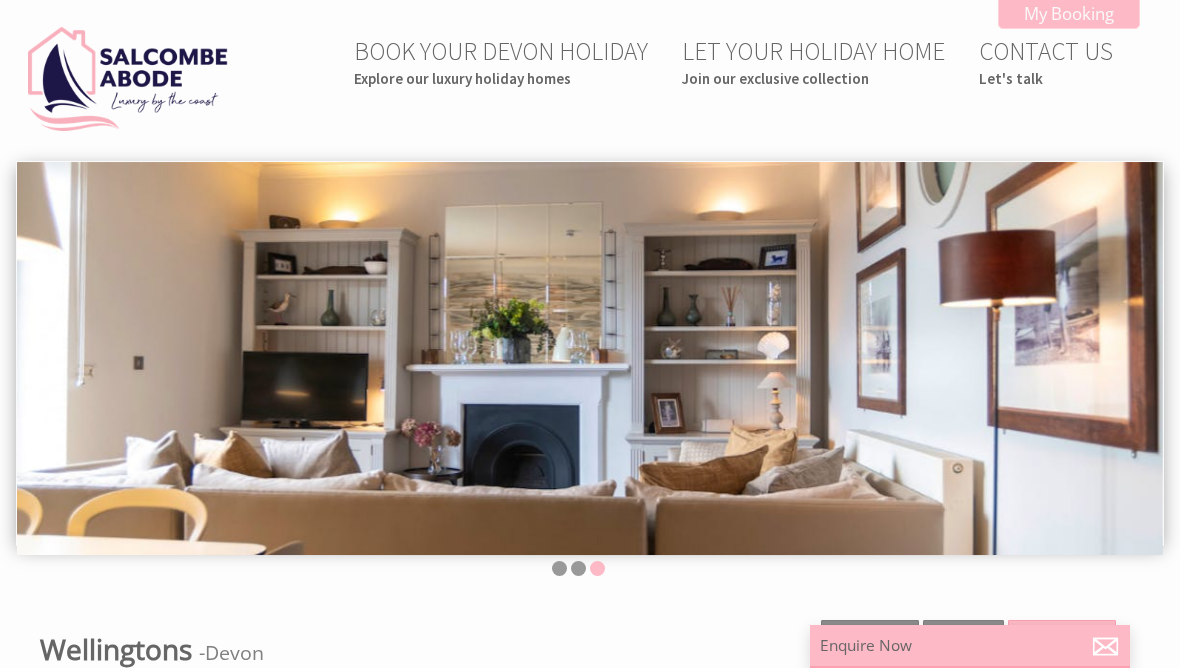 click on "Gallery" at bounding box center (963, 645) 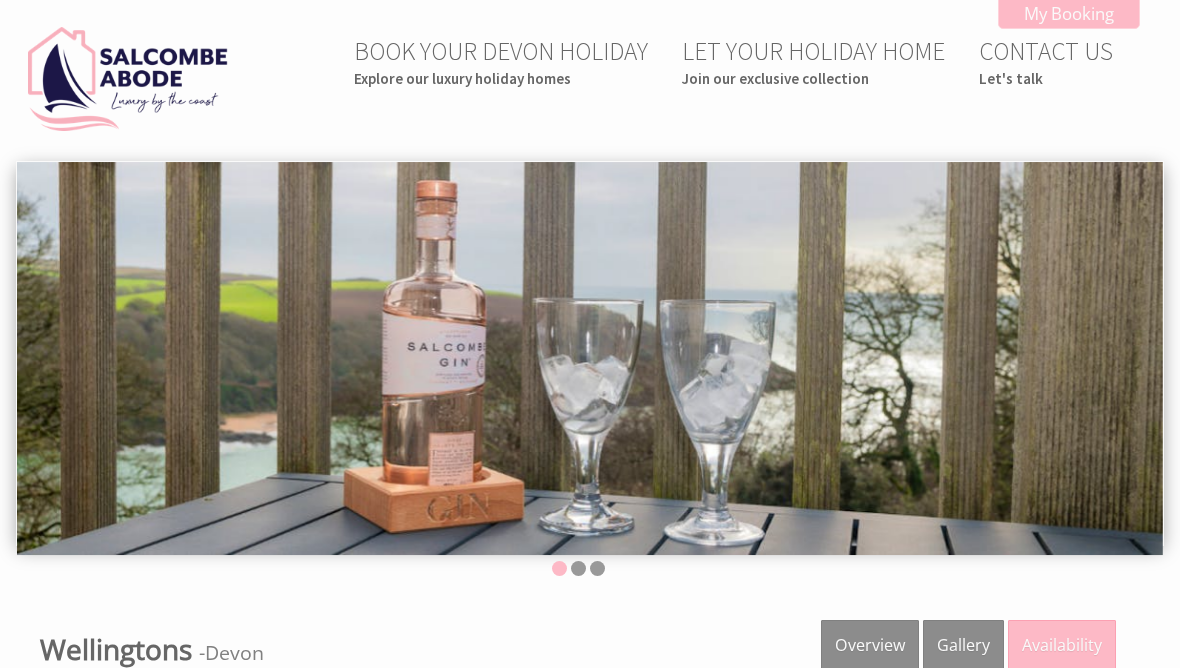 click on "Gallery" at bounding box center [963, 645] 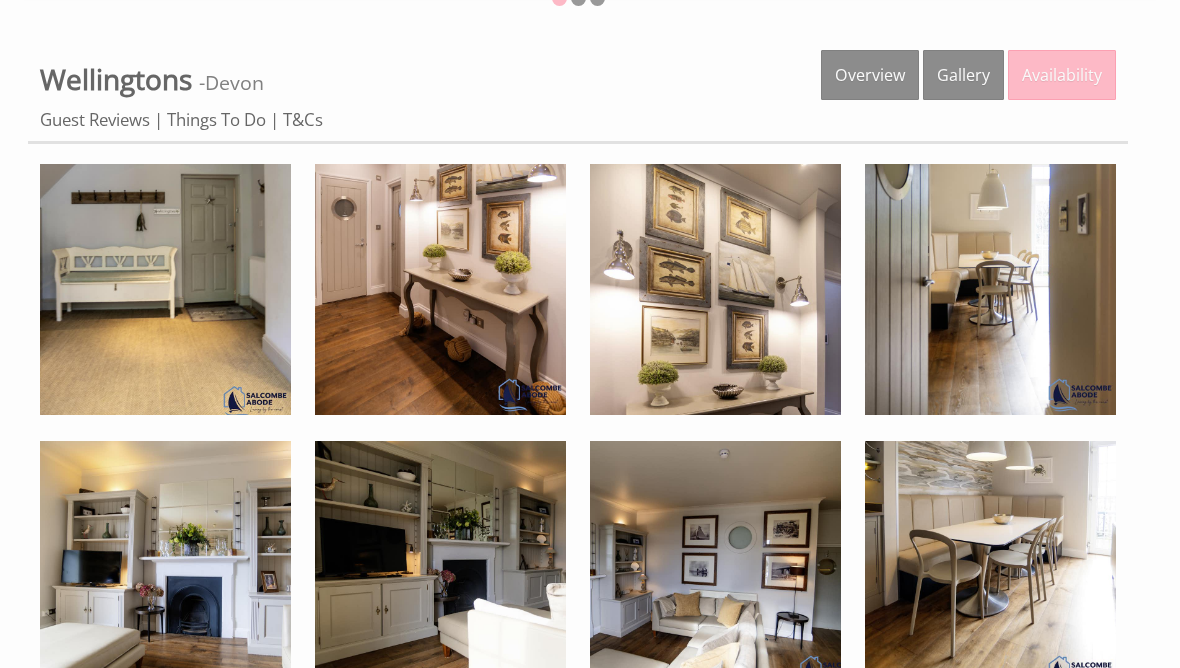 scroll, scrollTop: 570, scrollLeft: 0, axis: vertical 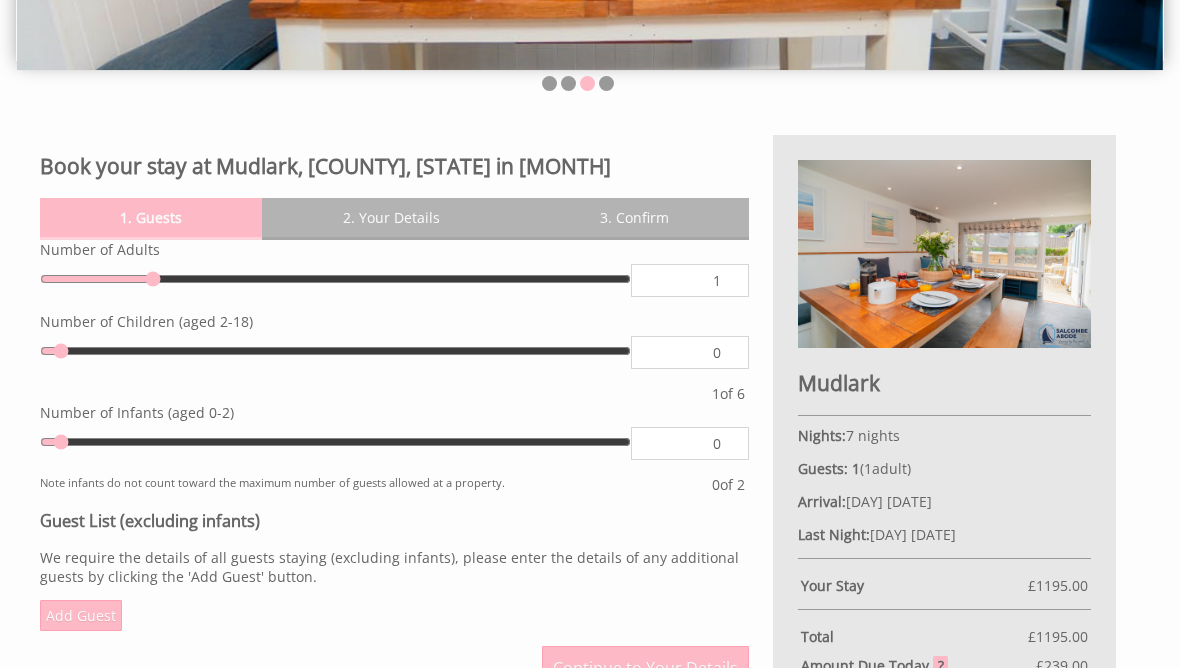 click on "1" at bounding box center (690, 280) 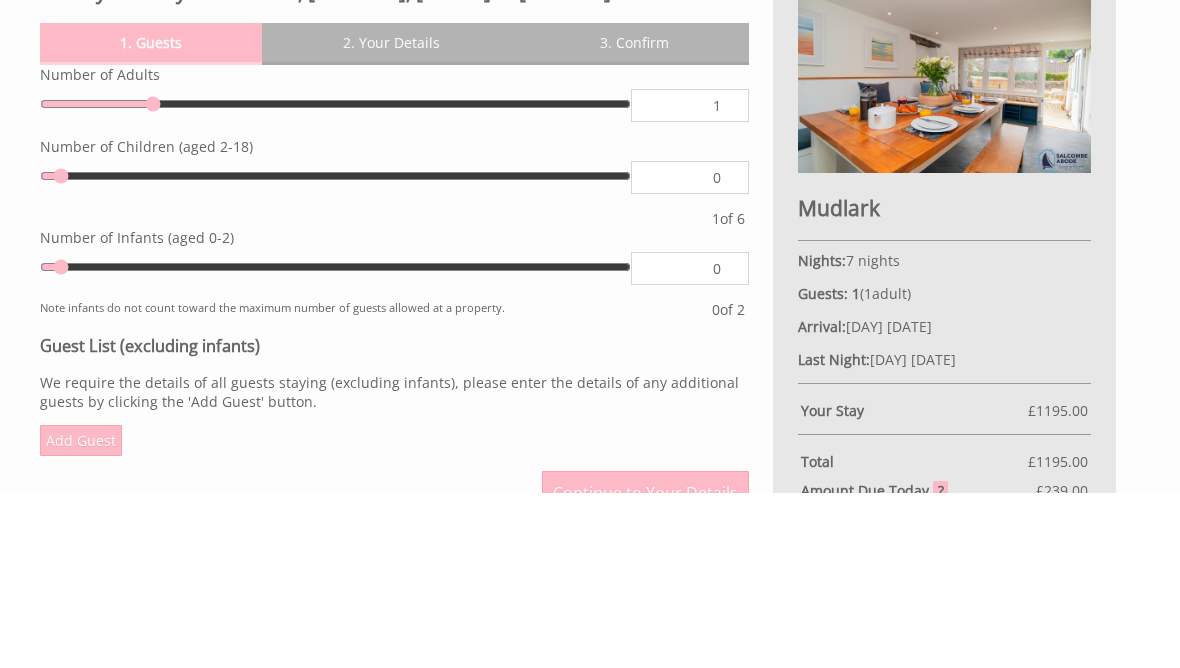 type on "2" 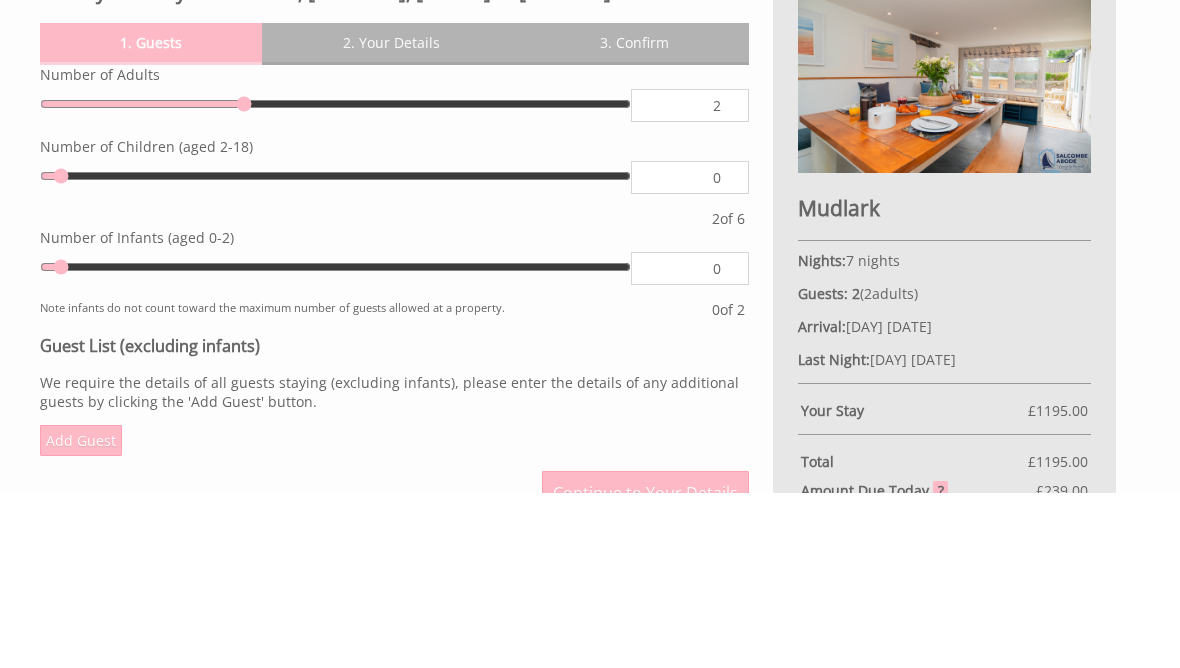 type on "3" 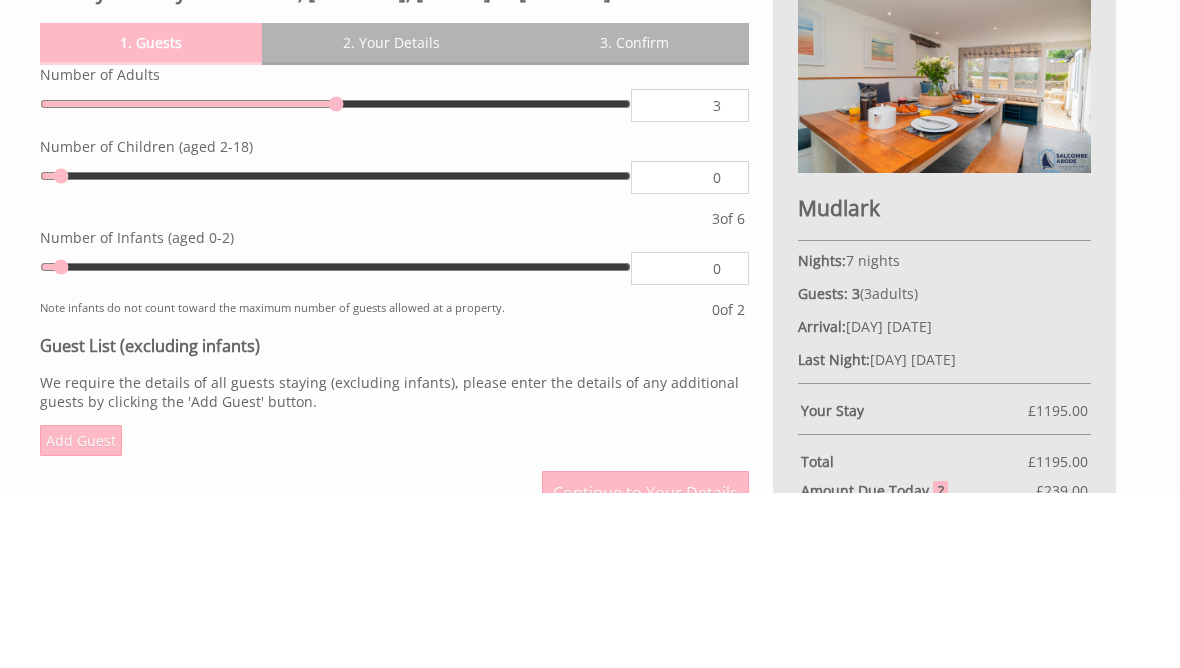 type on "4" 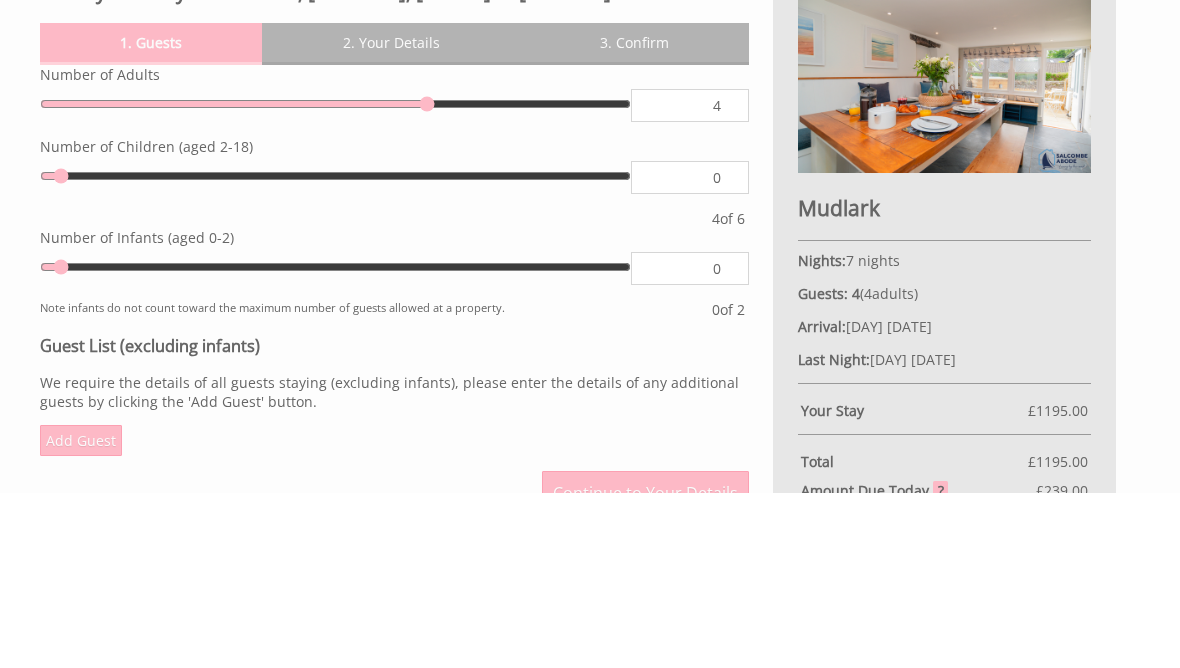type on "5" 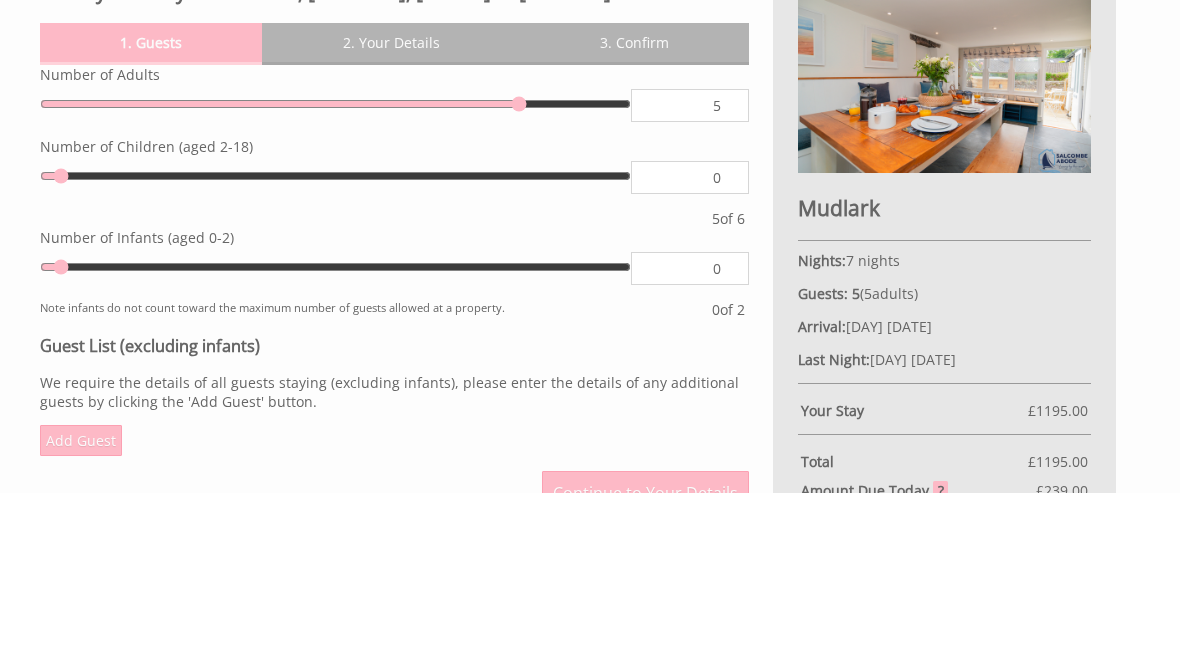 type on "5" 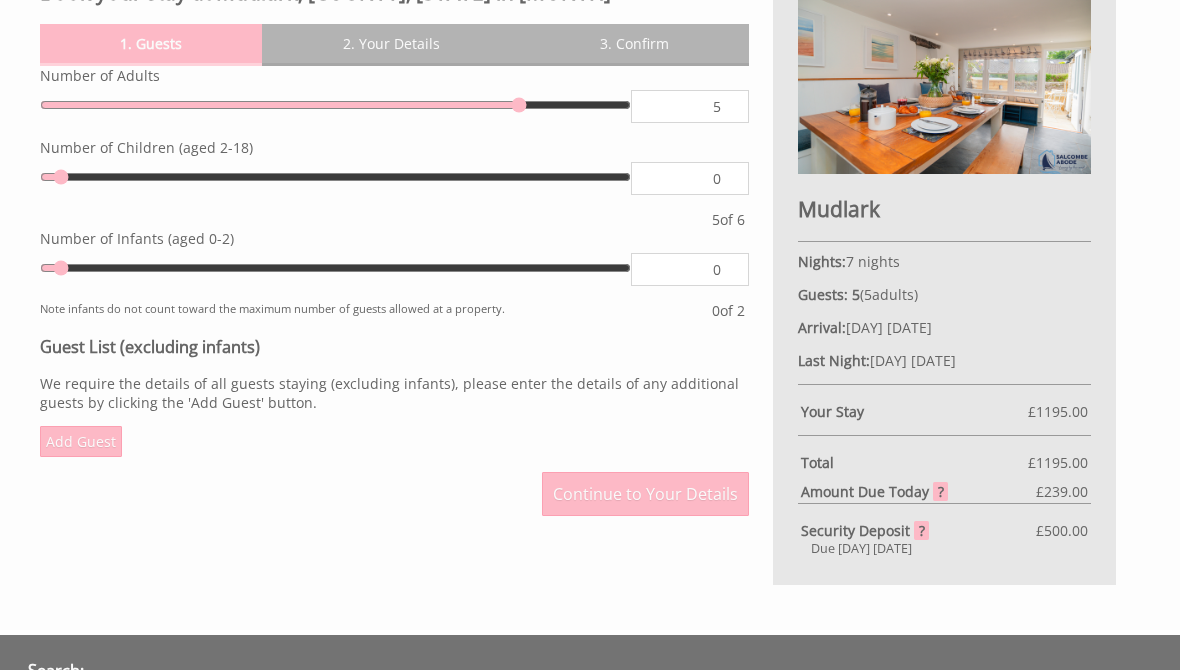 click at bounding box center (335, 105) 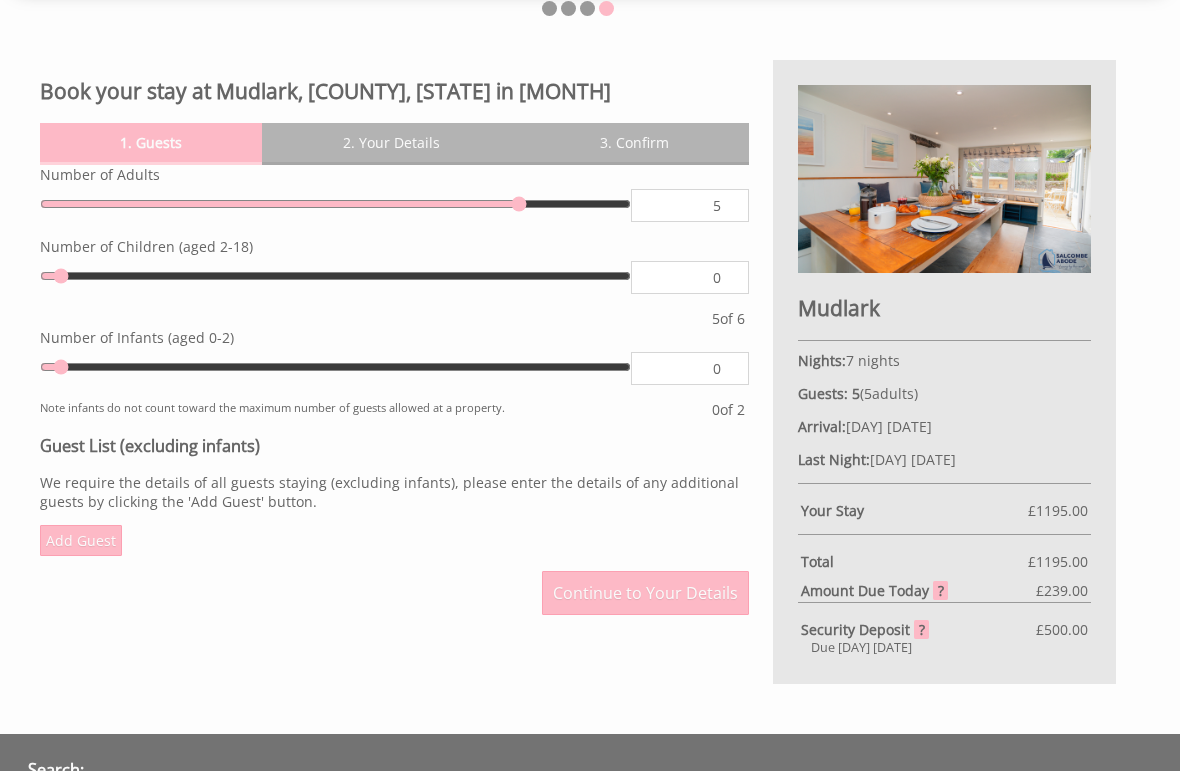 scroll, scrollTop: 560, scrollLeft: 0, axis: vertical 